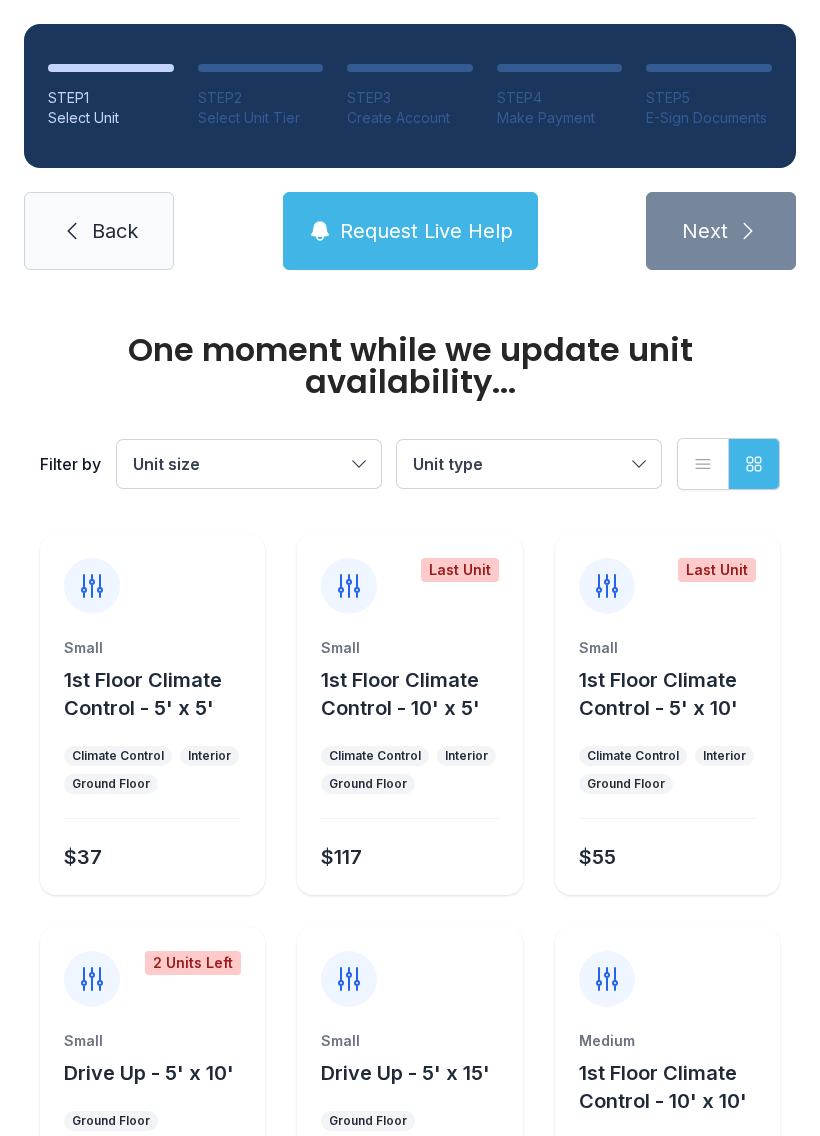 scroll, scrollTop: 0, scrollLeft: 0, axis: both 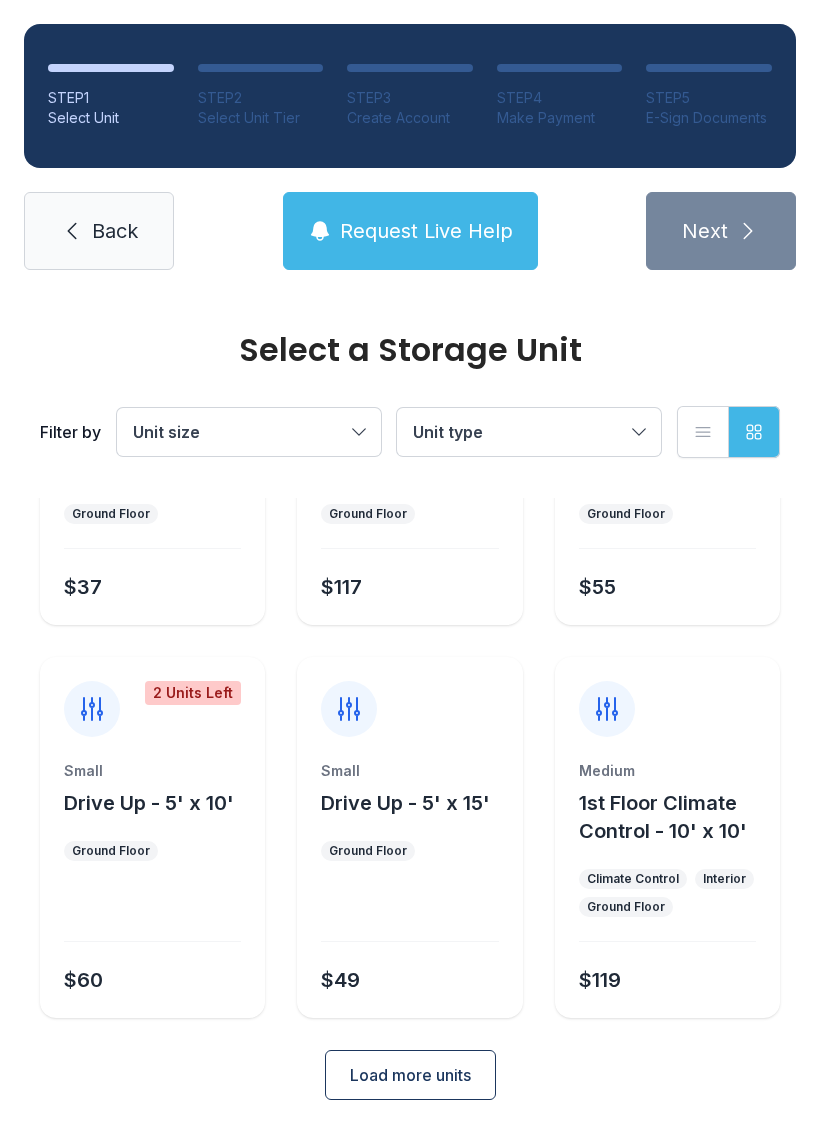 click on "Load more units" at bounding box center [410, 1075] 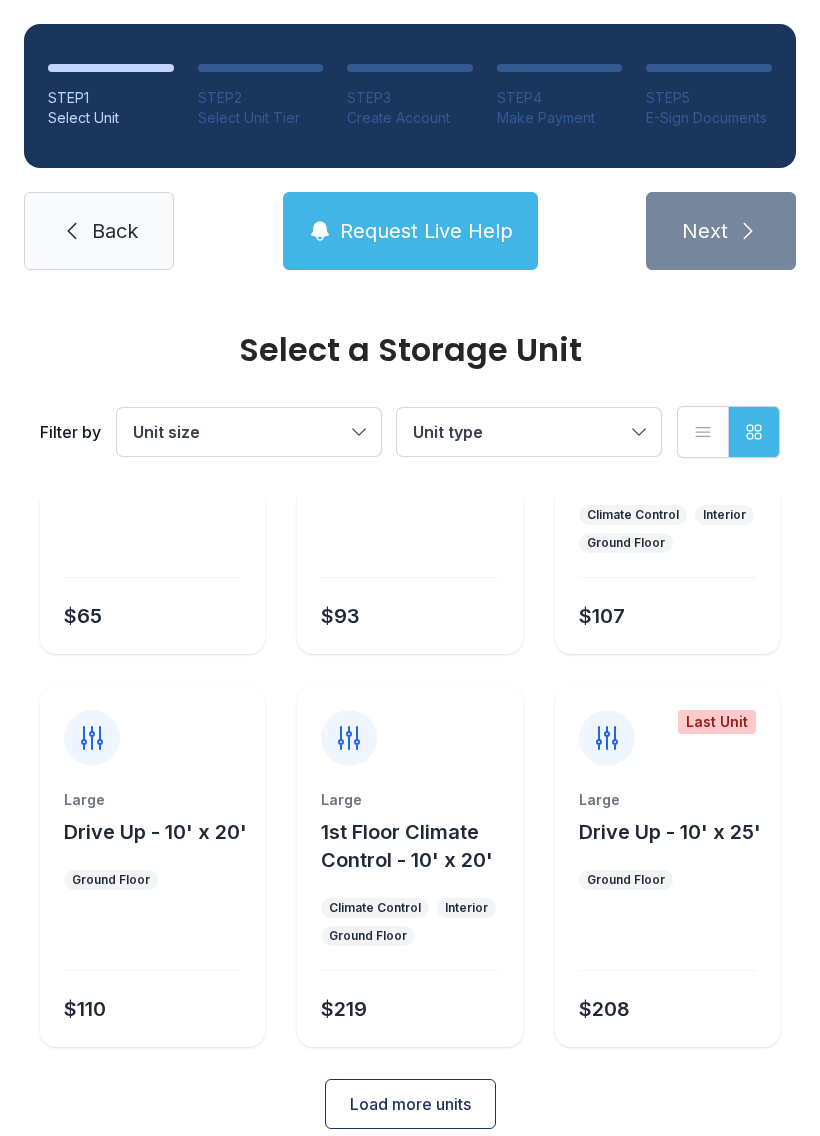 scroll, scrollTop: 998, scrollLeft: 0, axis: vertical 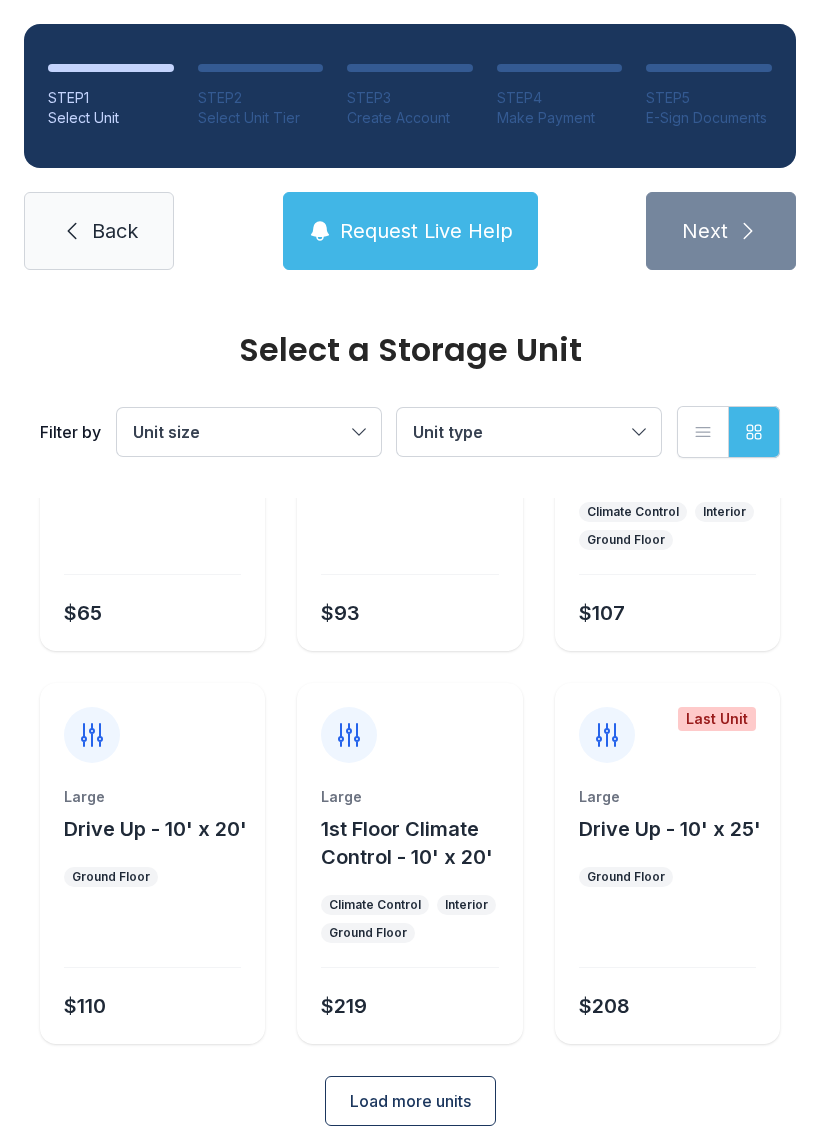 click at bounding box center [152, 546] 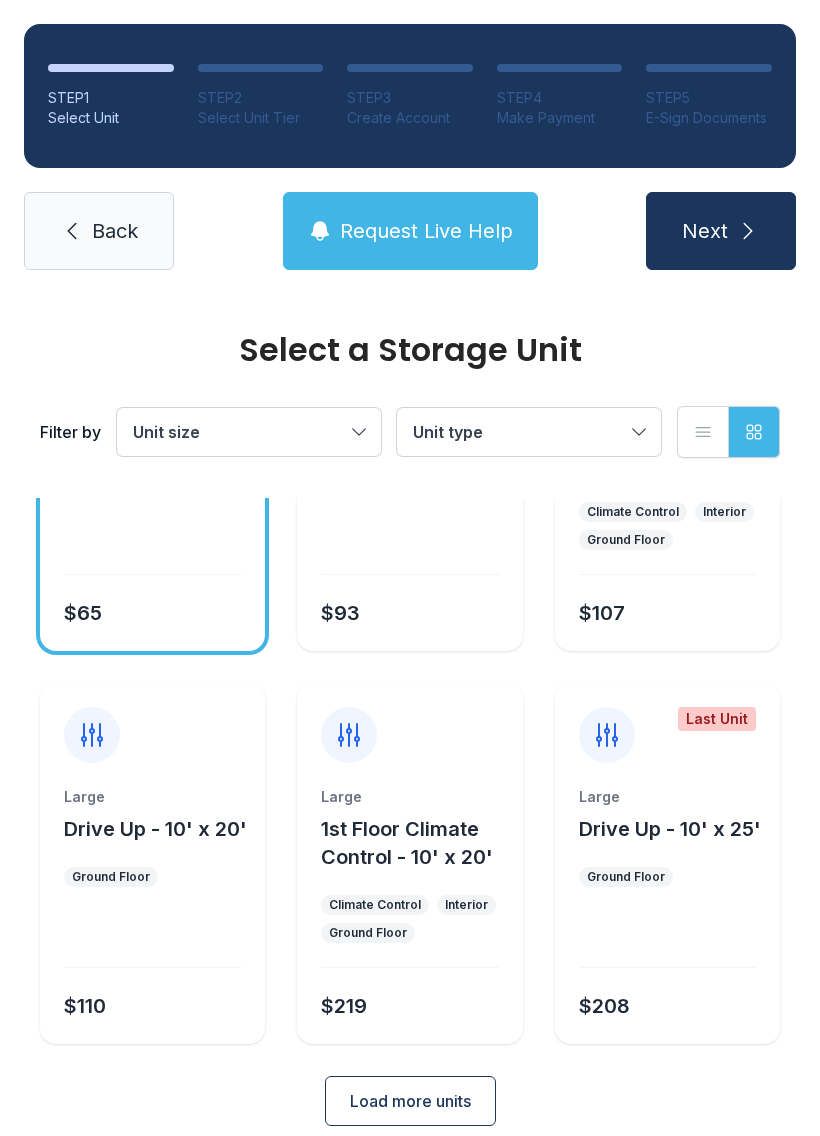 click on "Next" at bounding box center (705, 231) 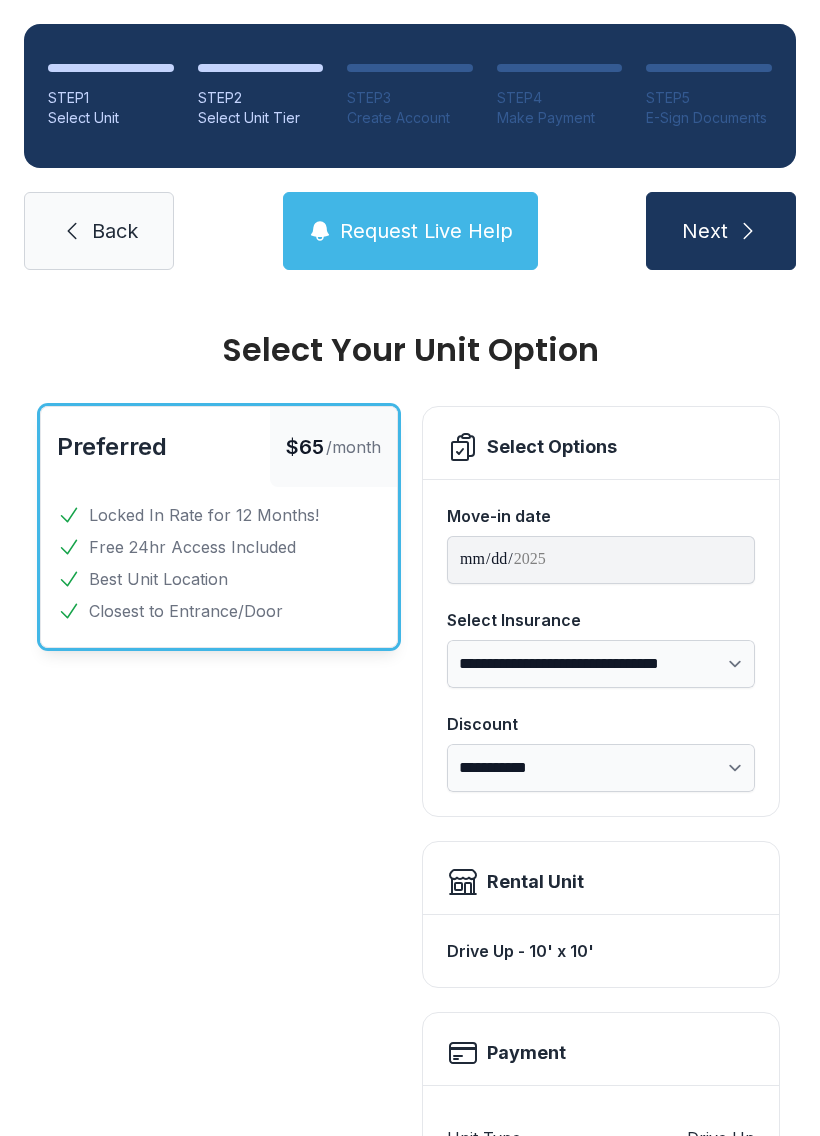scroll, scrollTop: 0, scrollLeft: 0, axis: both 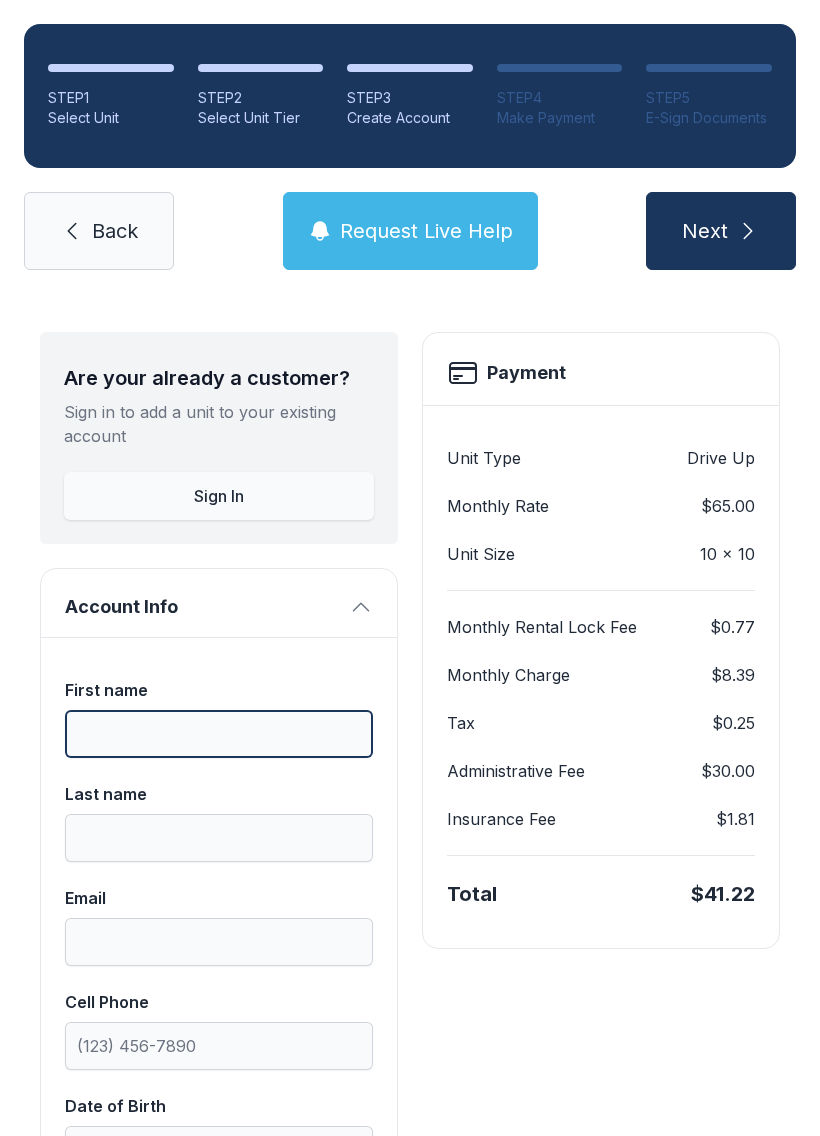 click on "First name" at bounding box center [219, 734] 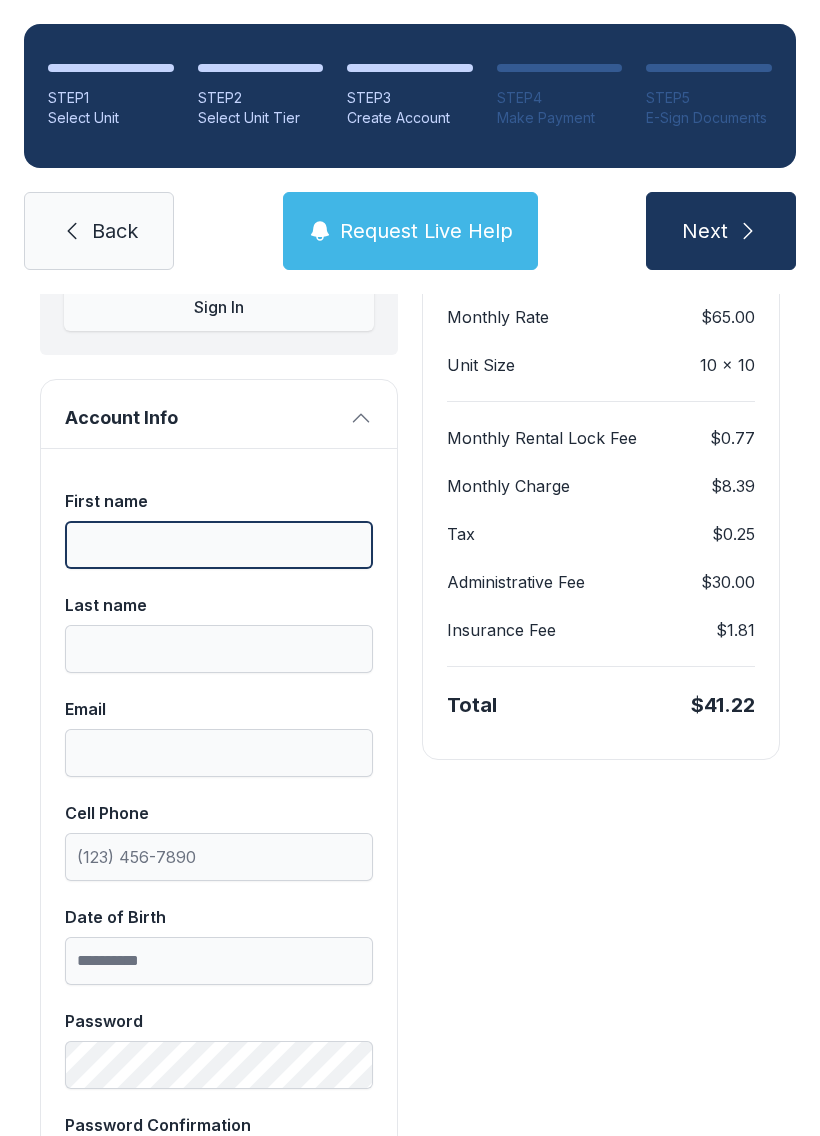 scroll, scrollTop: 264, scrollLeft: 0, axis: vertical 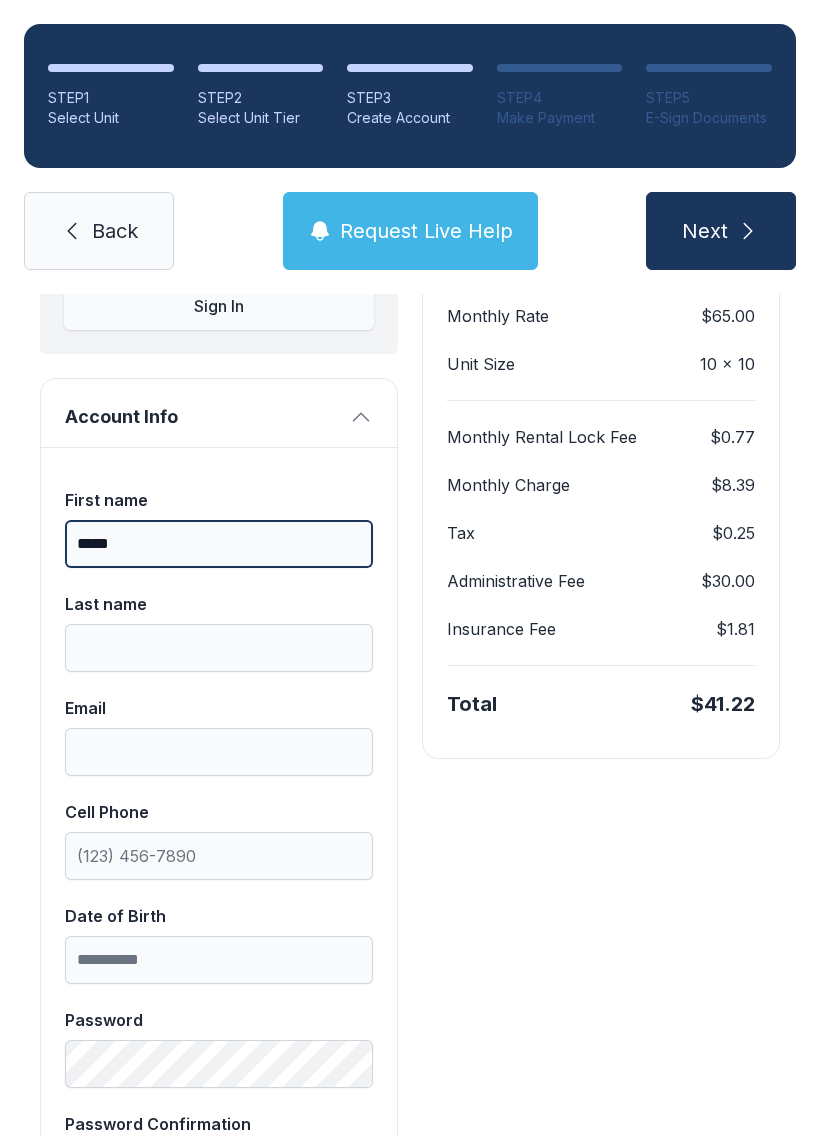 type on "*****" 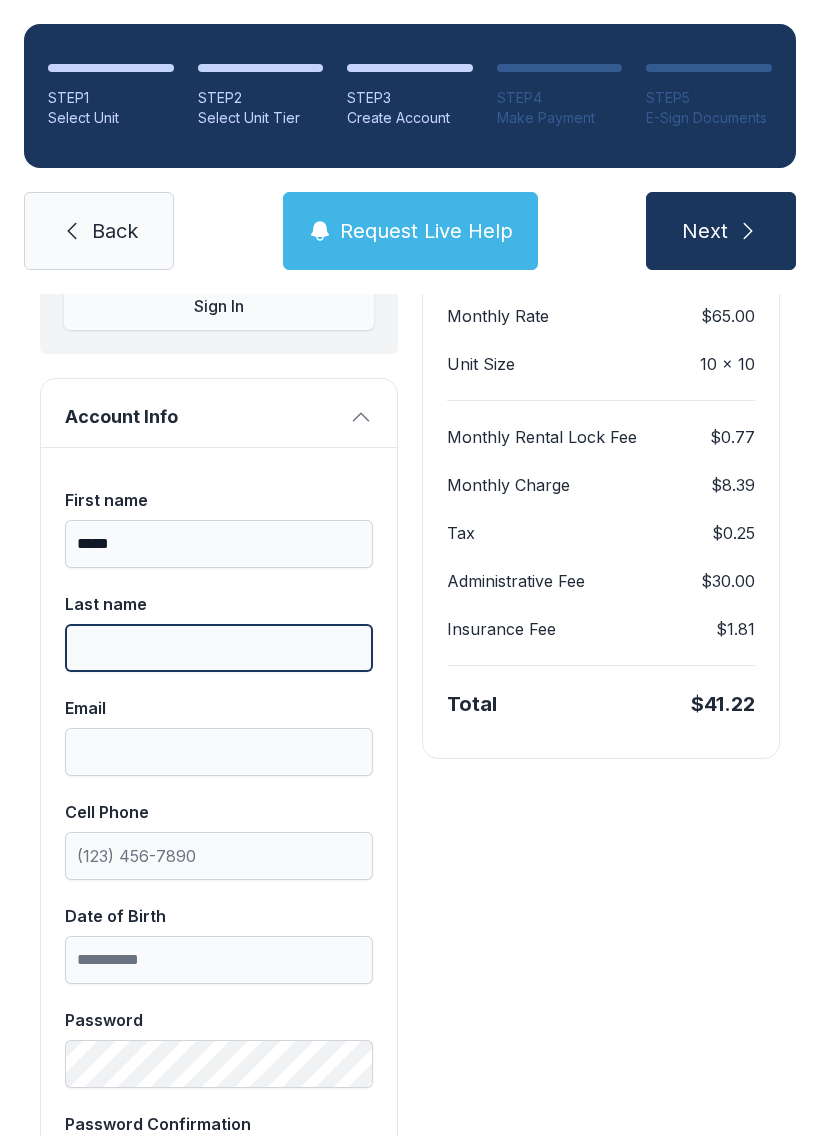 click on "Last name" at bounding box center [219, 648] 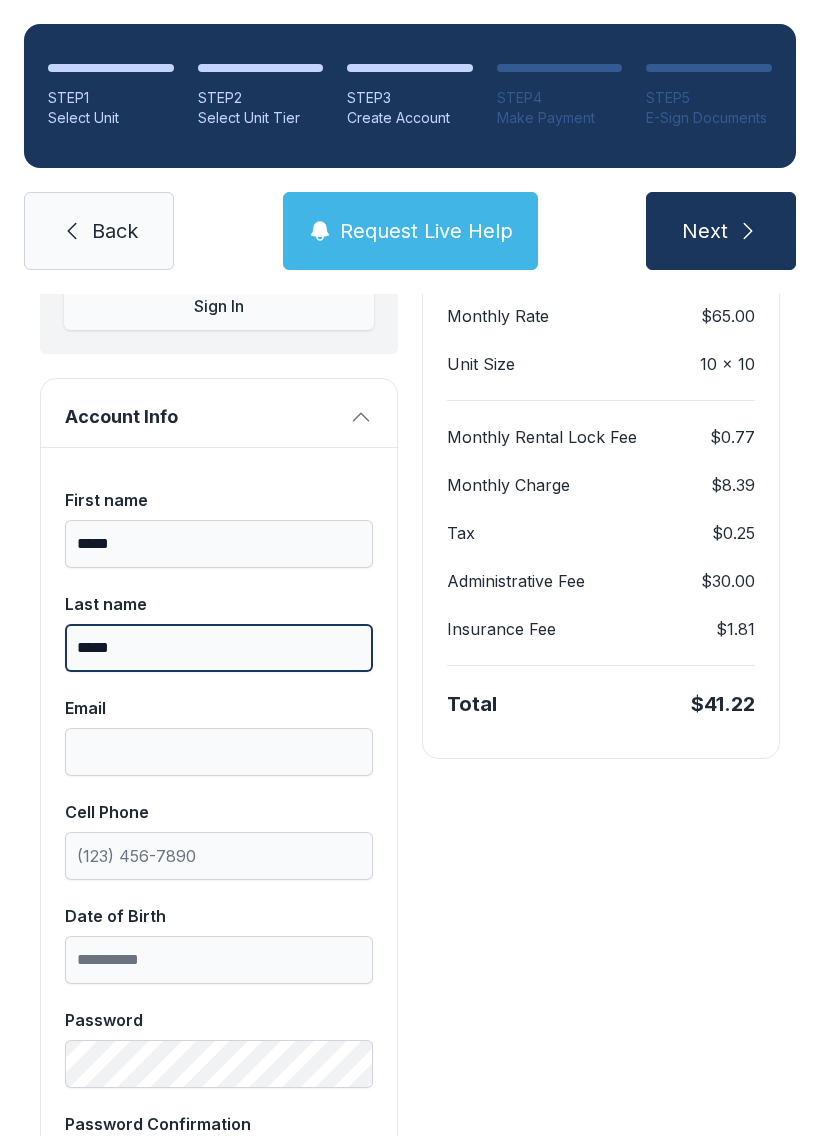 type on "*****" 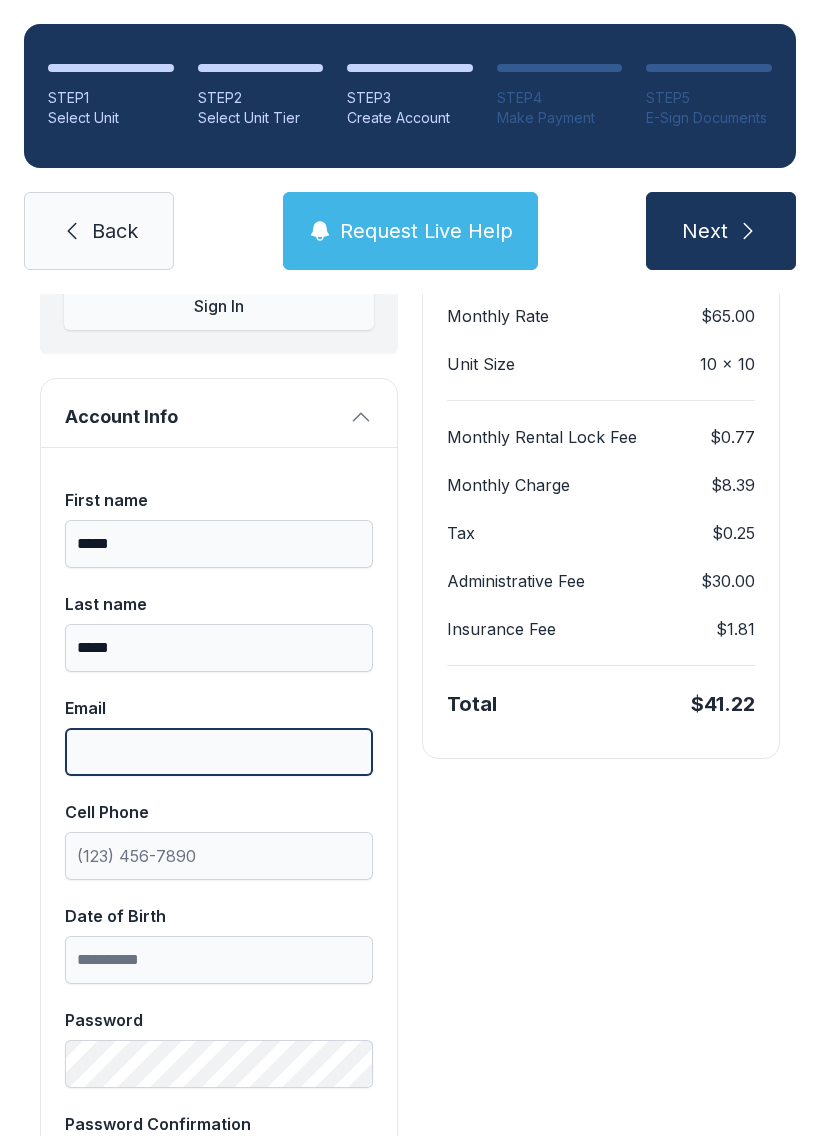 click on "Email" at bounding box center [219, 752] 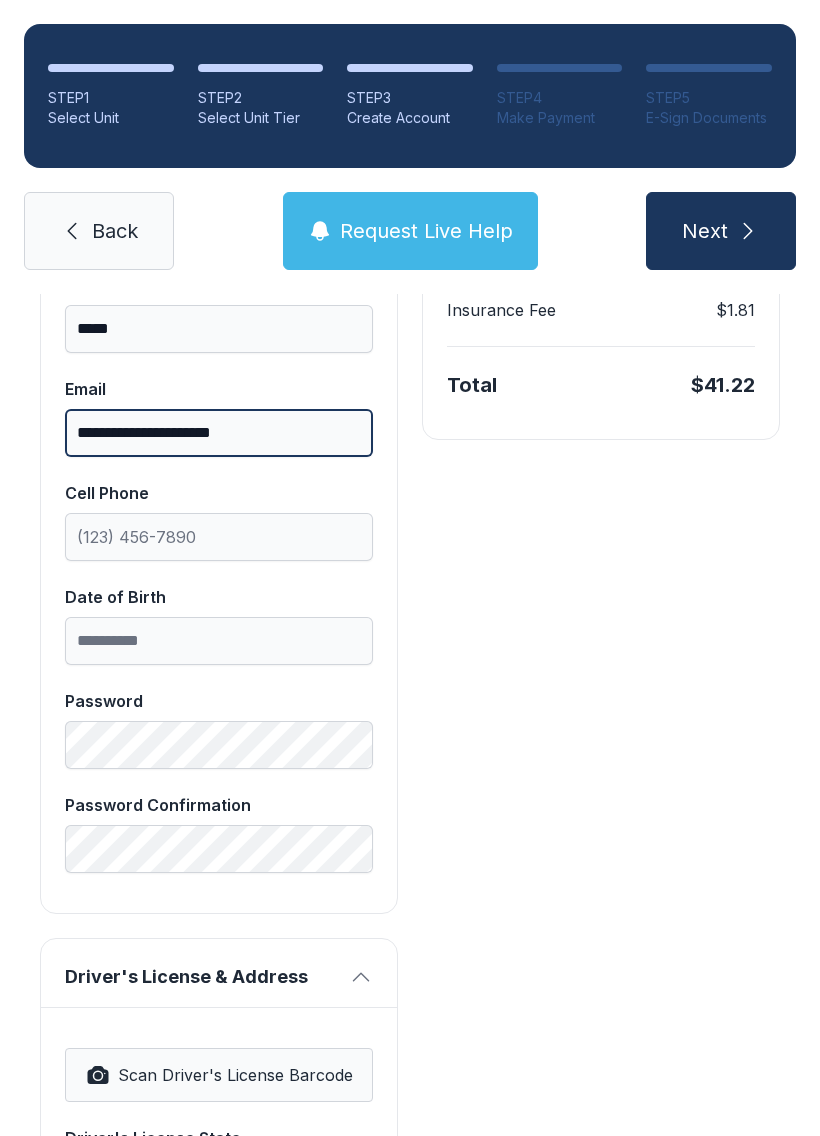 scroll, scrollTop: 584, scrollLeft: 0, axis: vertical 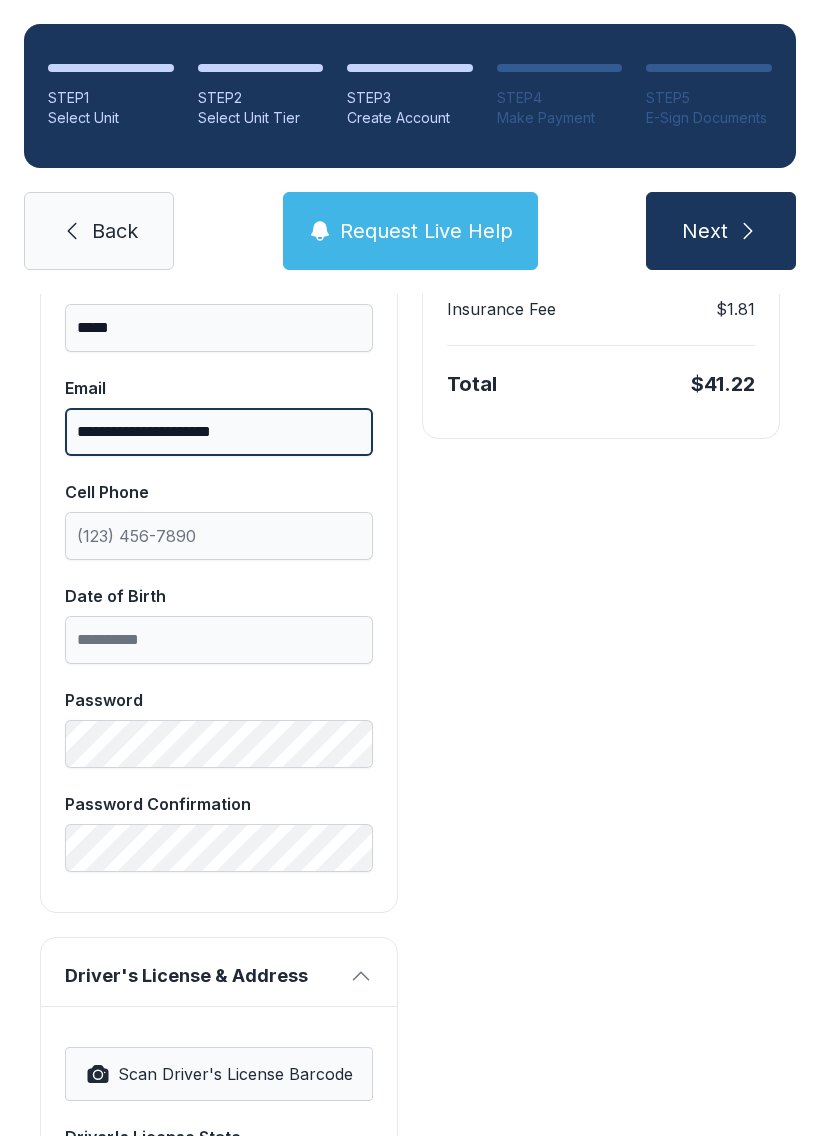 type on "**********" 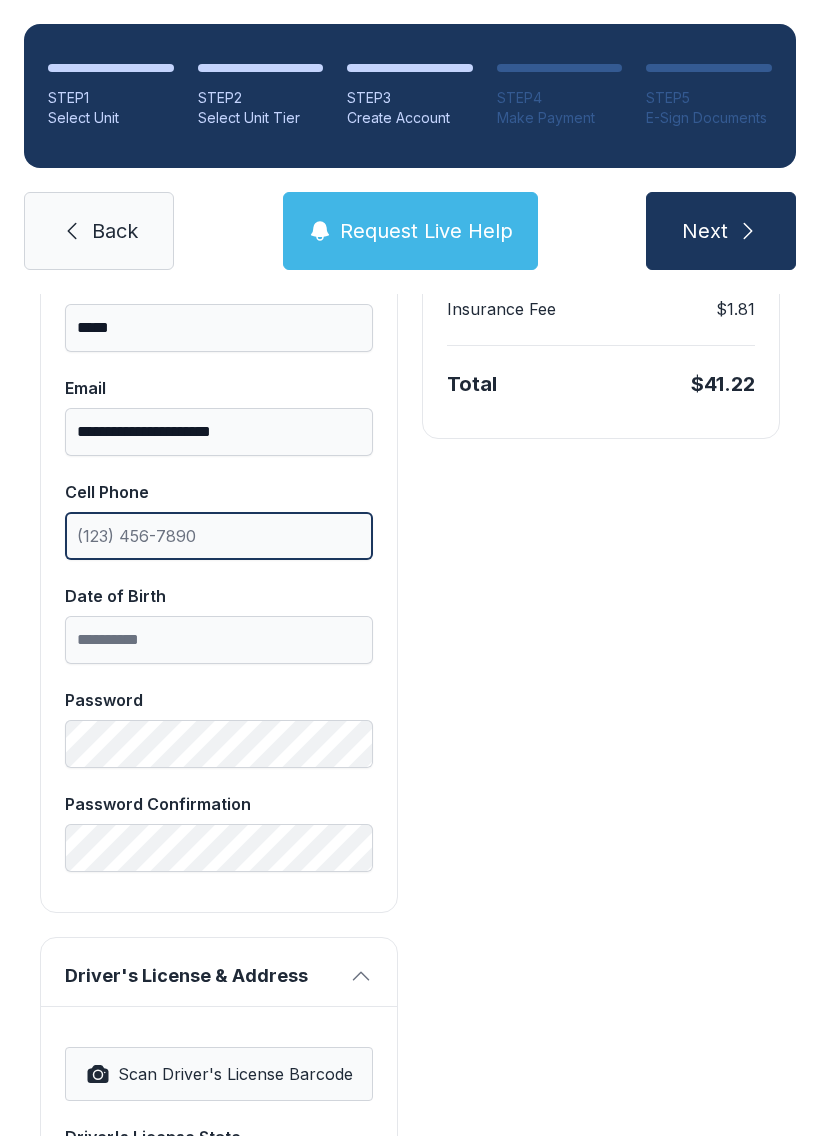 click on "Cell Phone" at bounding box center [219, 536] 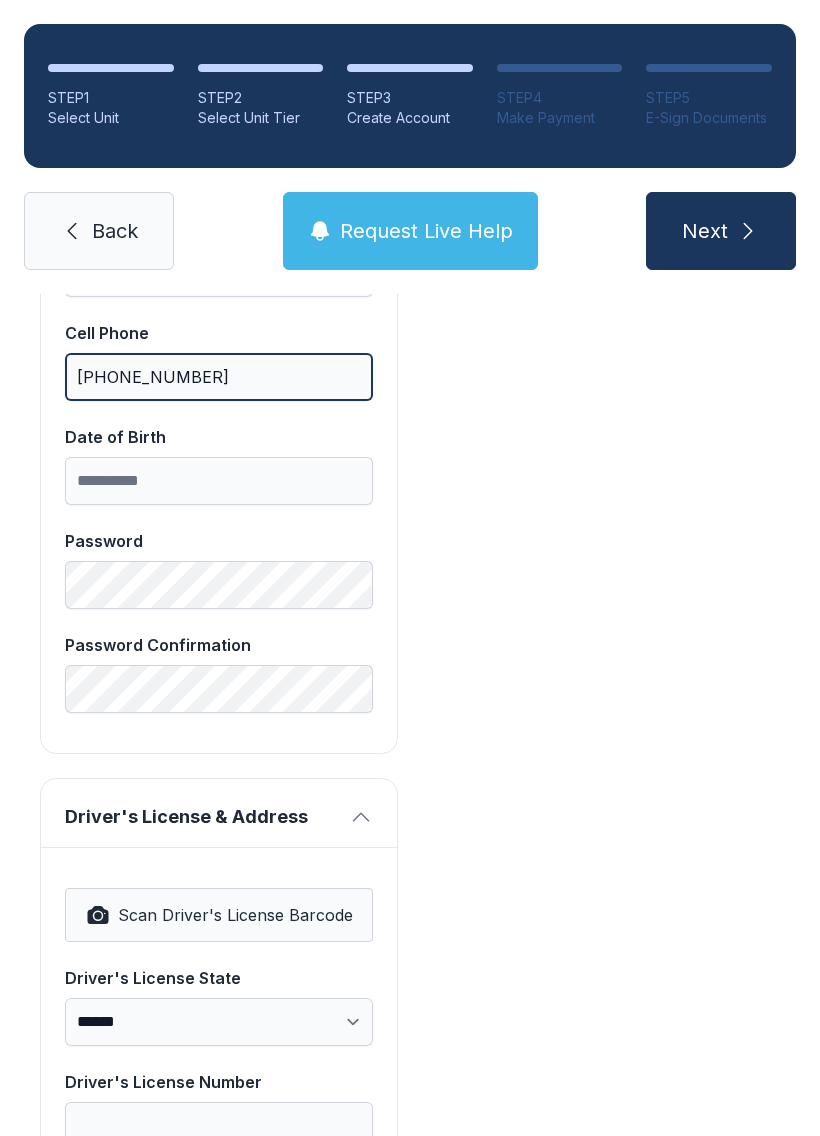 scroll, scrollTop: 750, scrollLeft: 0, axis: vertical 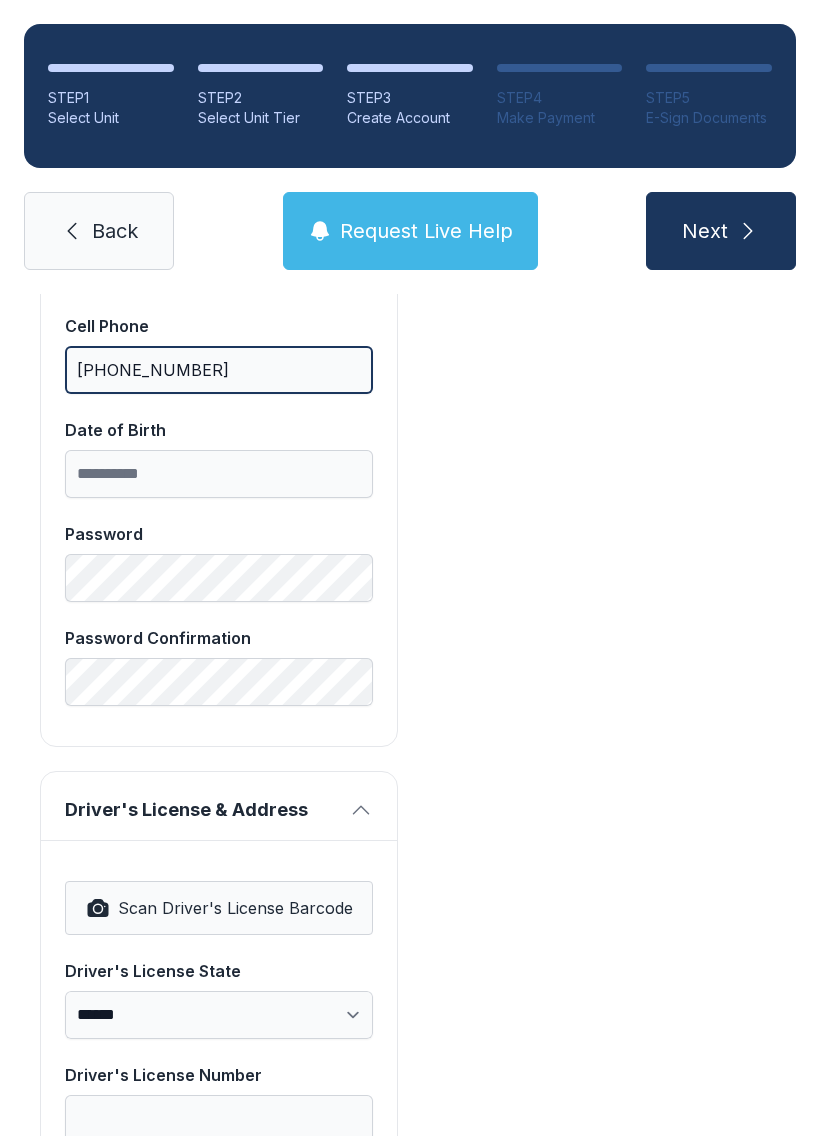 type on "[PHONE_NUMBER]" 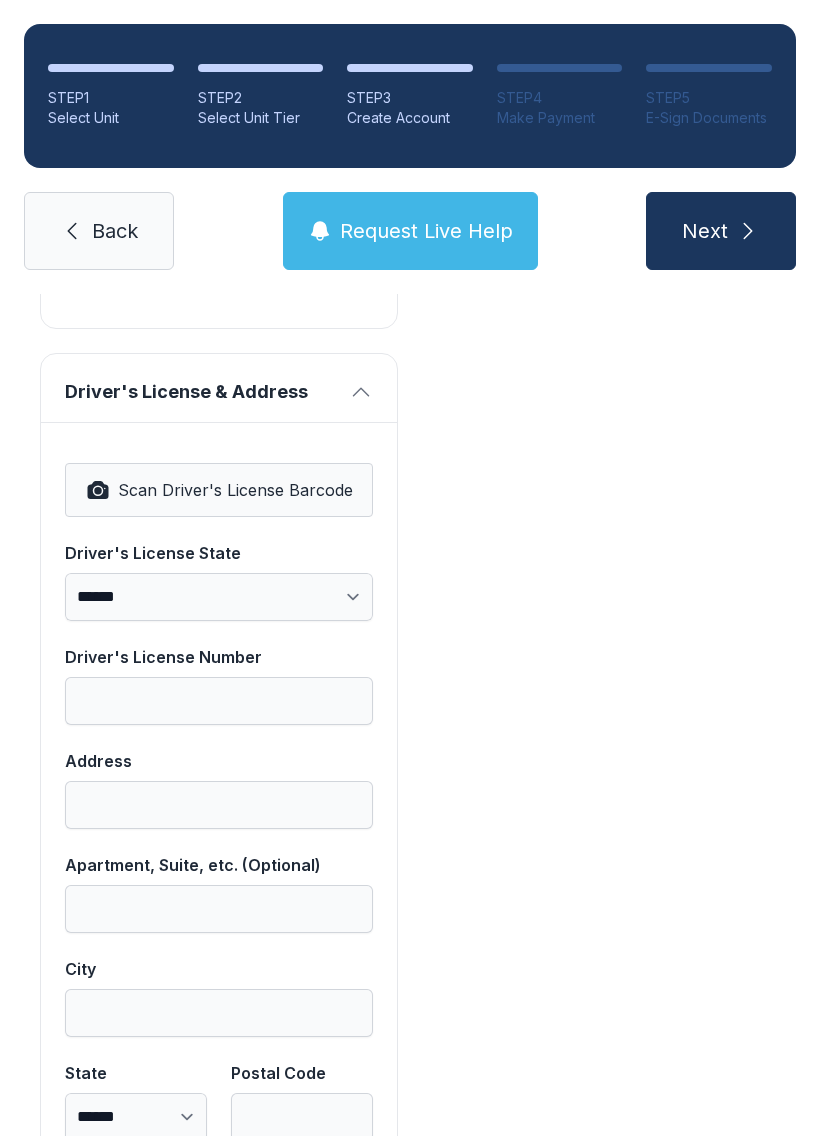 scroll, scrollTop: 1170, scrollLeft: 0, axis: vertical 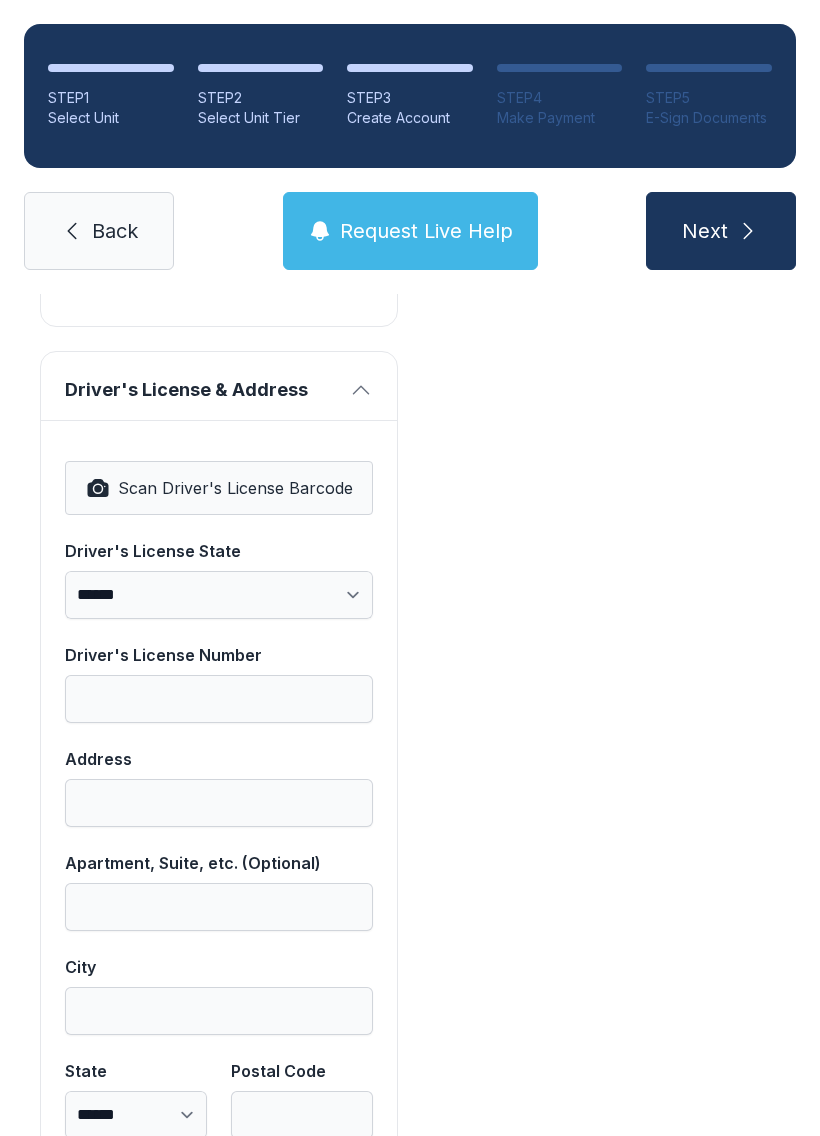 click on "Scan Driver's License Barcode" at bounding box center [219, 488] 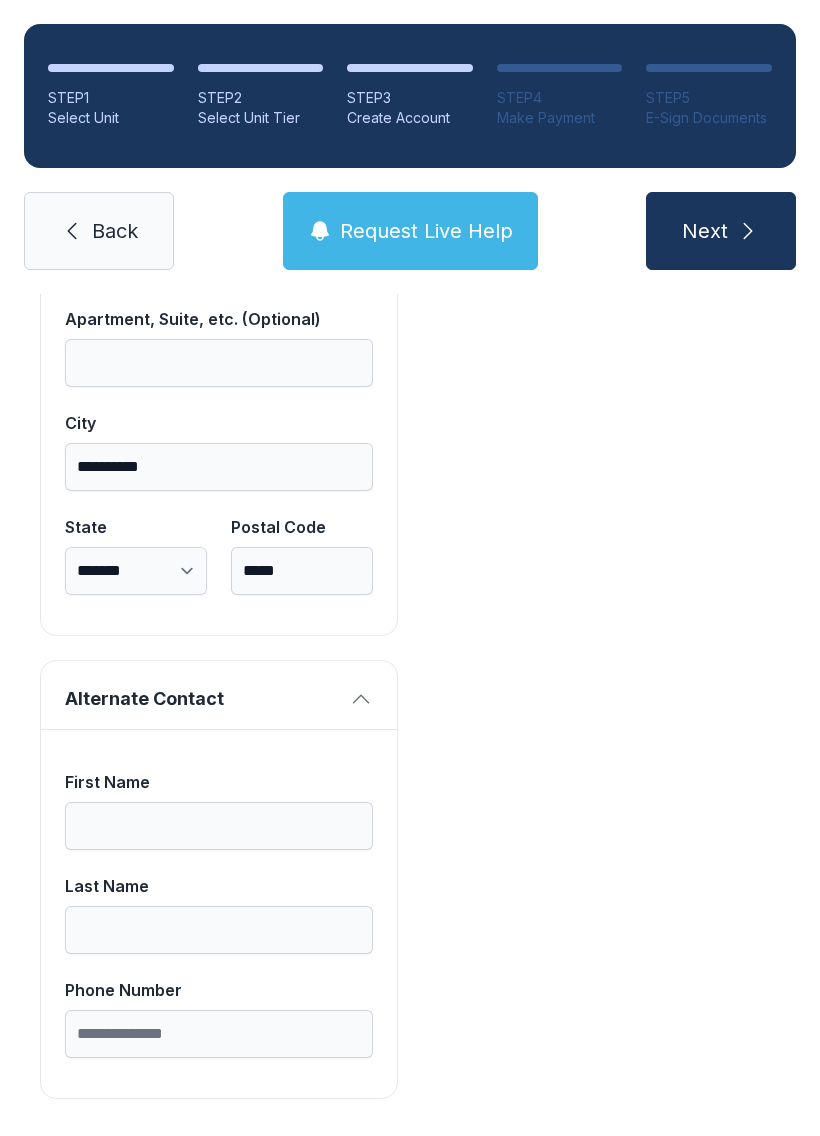 scroll, scrollTop: 1713, scrollLeft: 0, axis: vertical 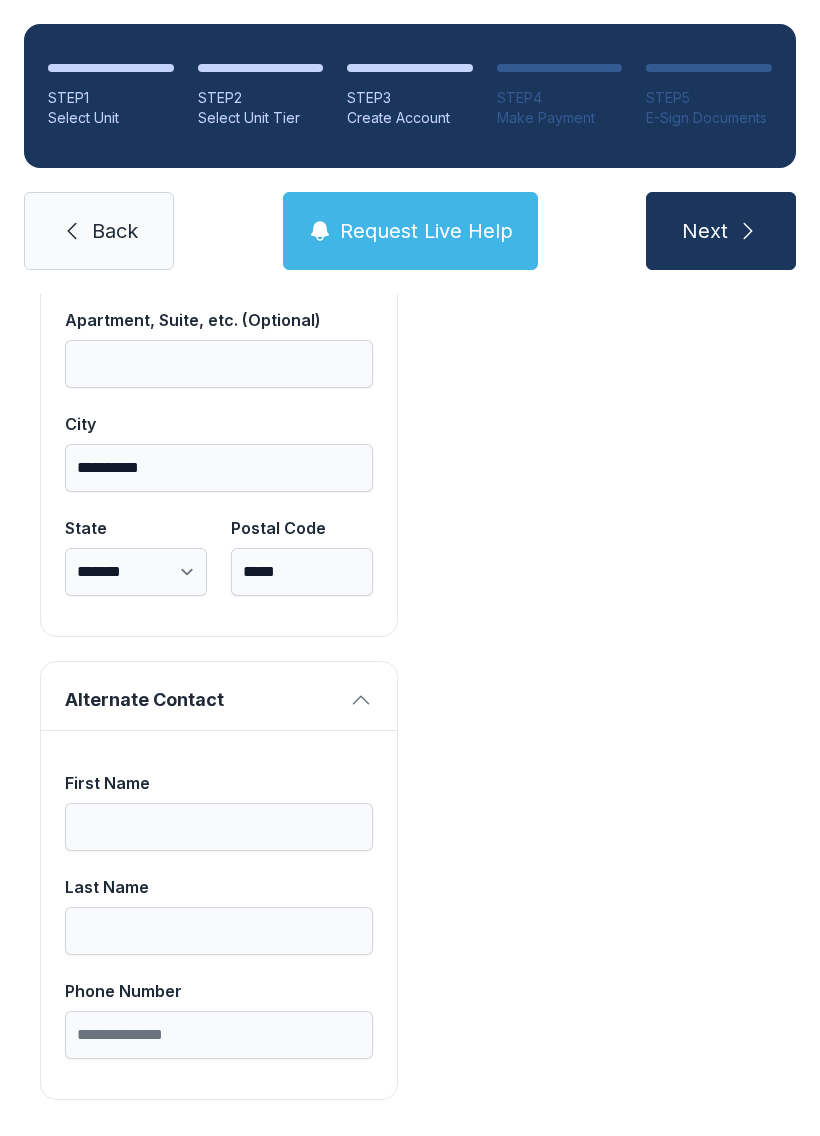 click on "Next" at bounding box center (705, 231) 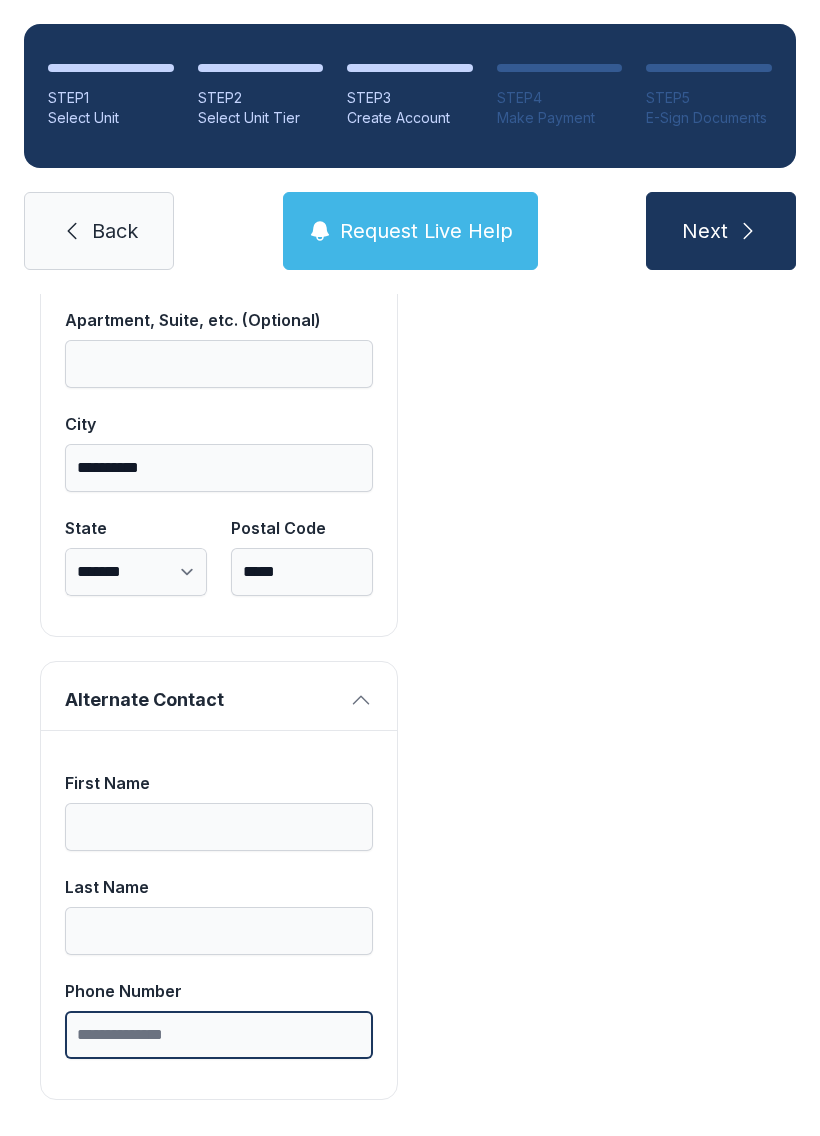 type on "*" 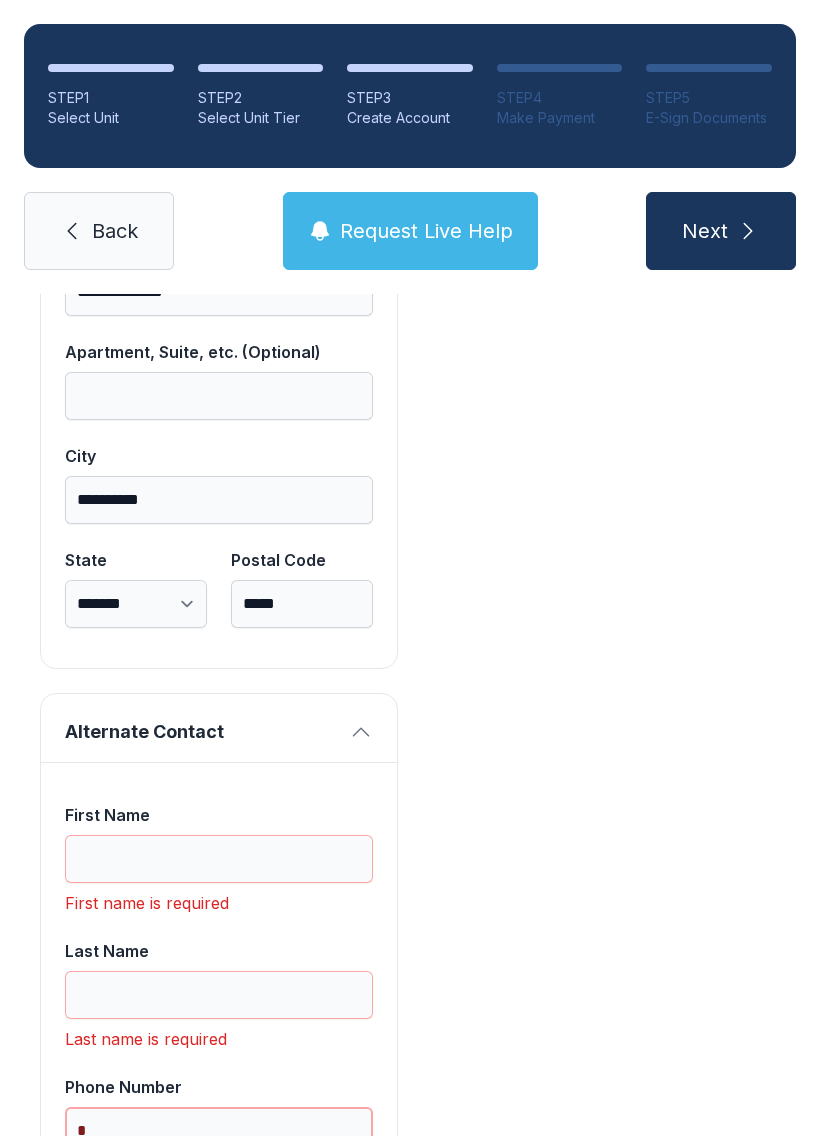 scroll, scrollTop: 44, scrollLeft: 0, axis: vertical 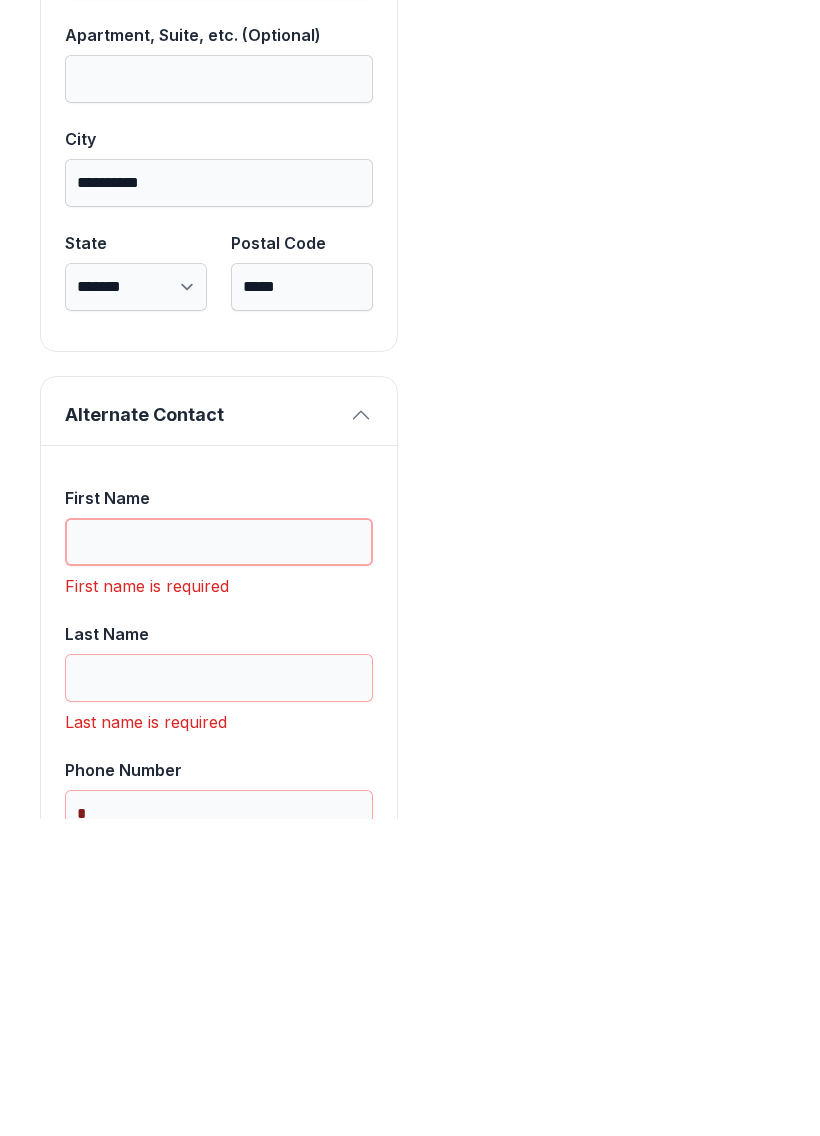 click on "First Name" at bounding box center (219, 859) 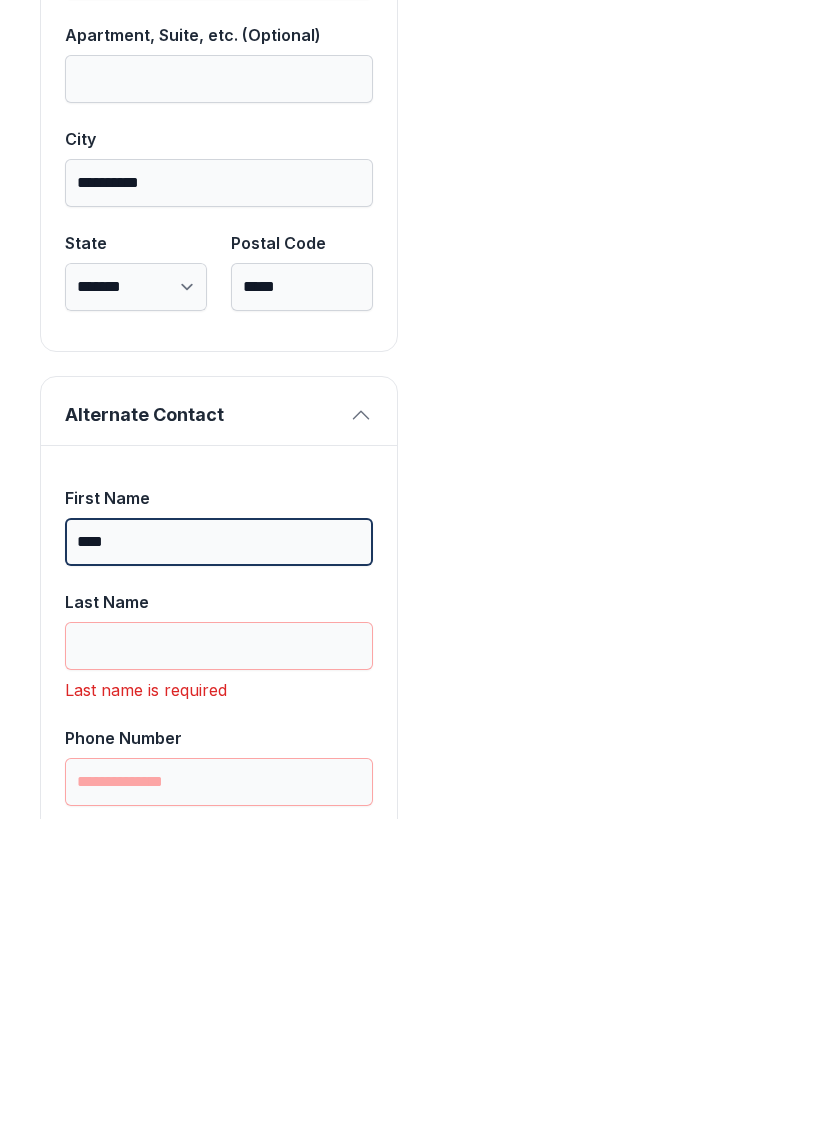 type on "****" 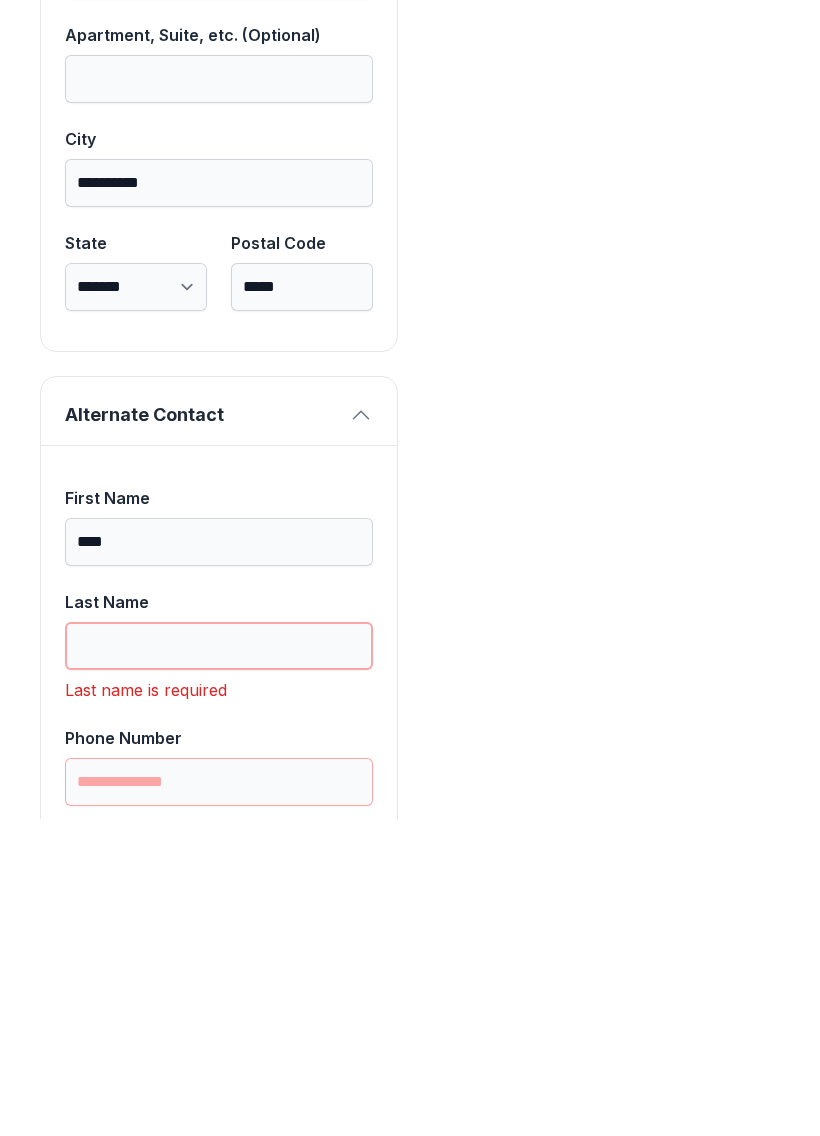 click on "Last Name" at bounding box center (219, 963) 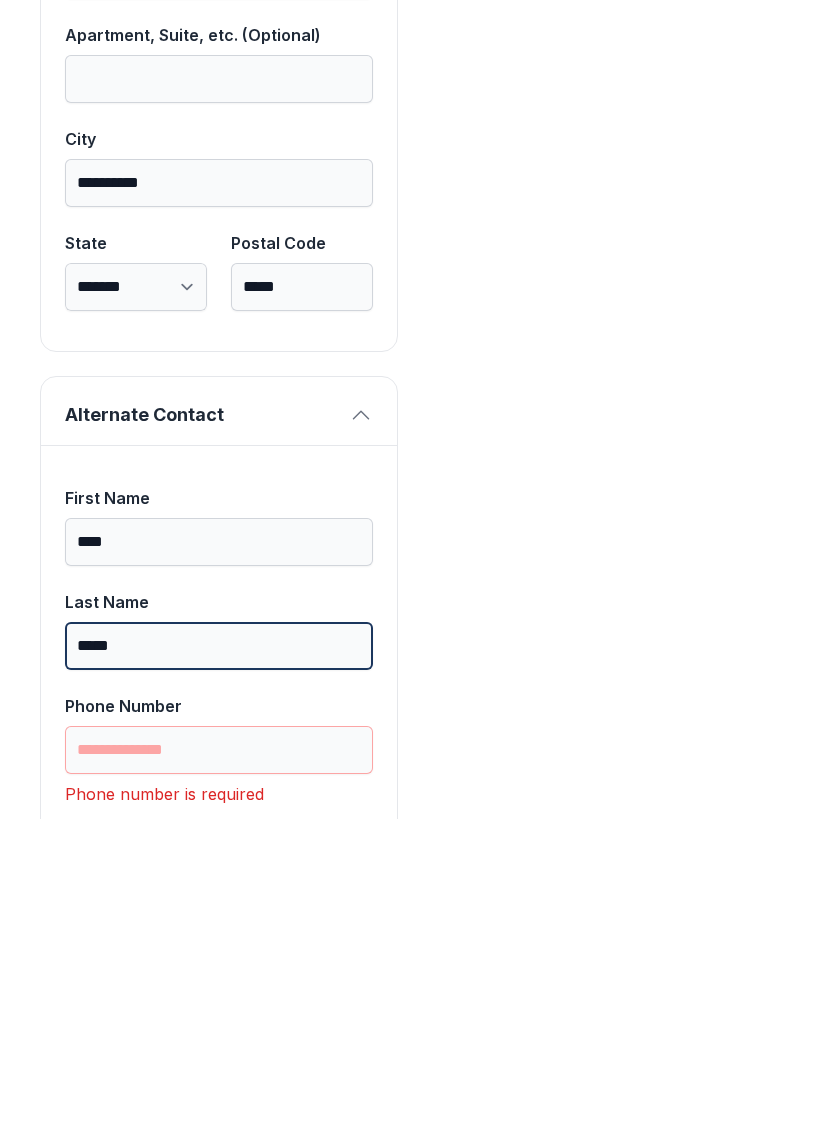 type on "*****" 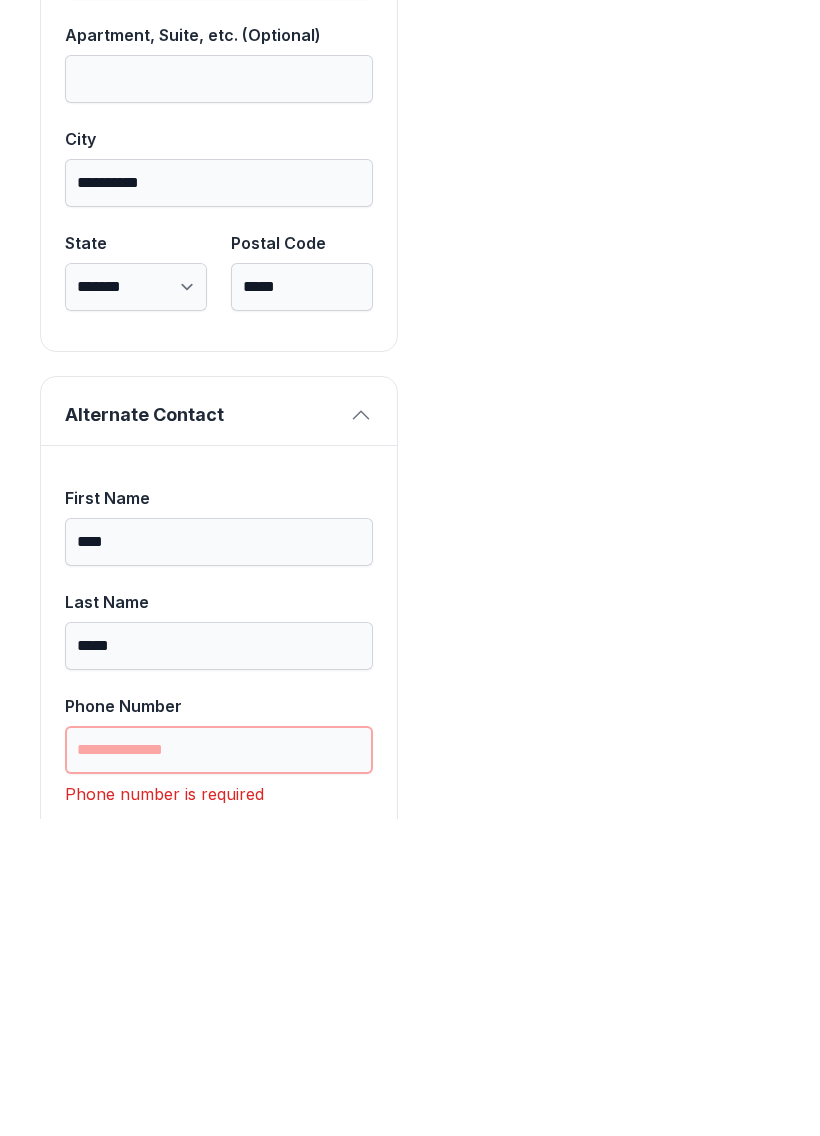 click on "Phone Number" at bounding box center (219, 1067) 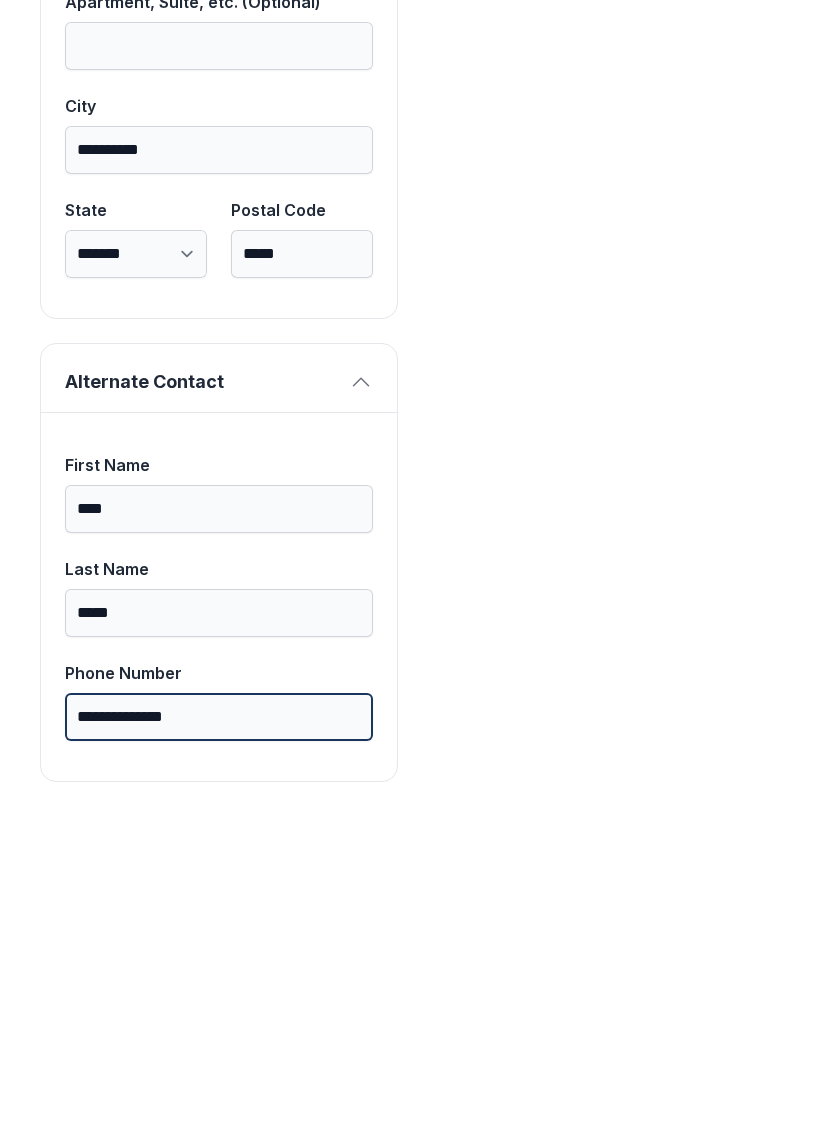 scroll, scrollTop: 1745, scrollLeft: 0, axis: vertical 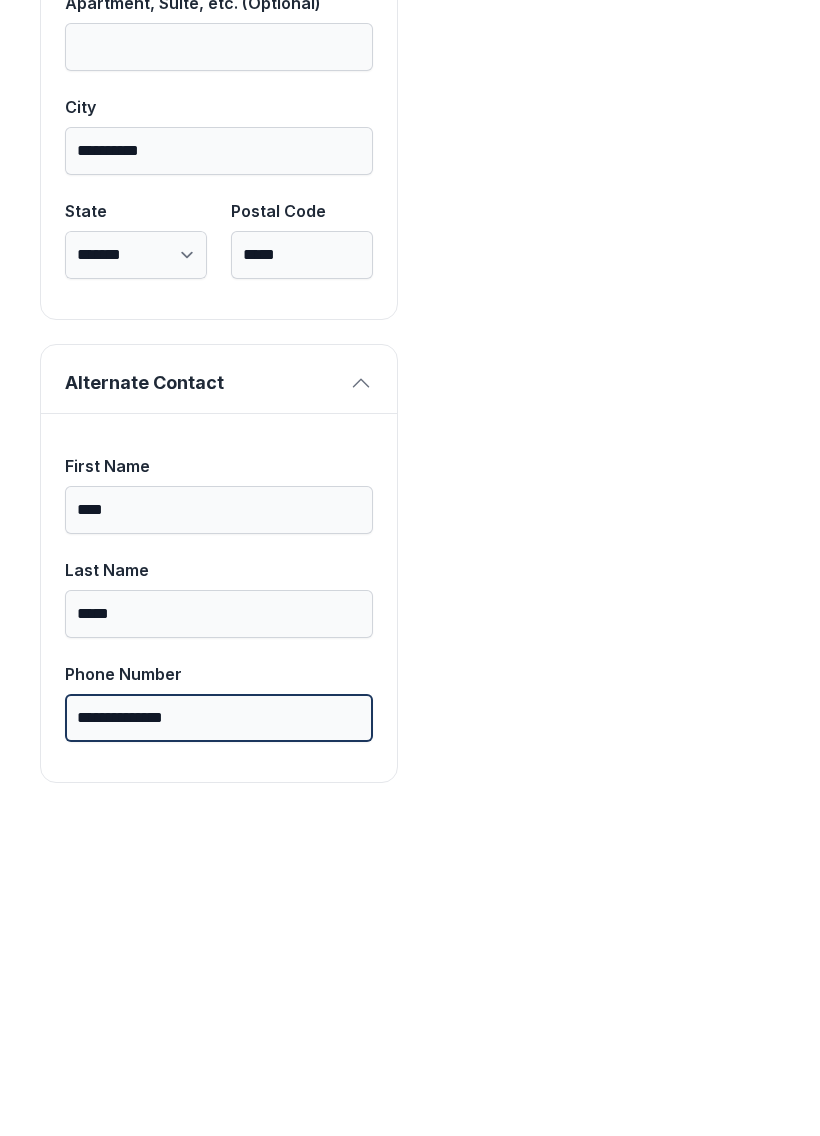 type on "**********" 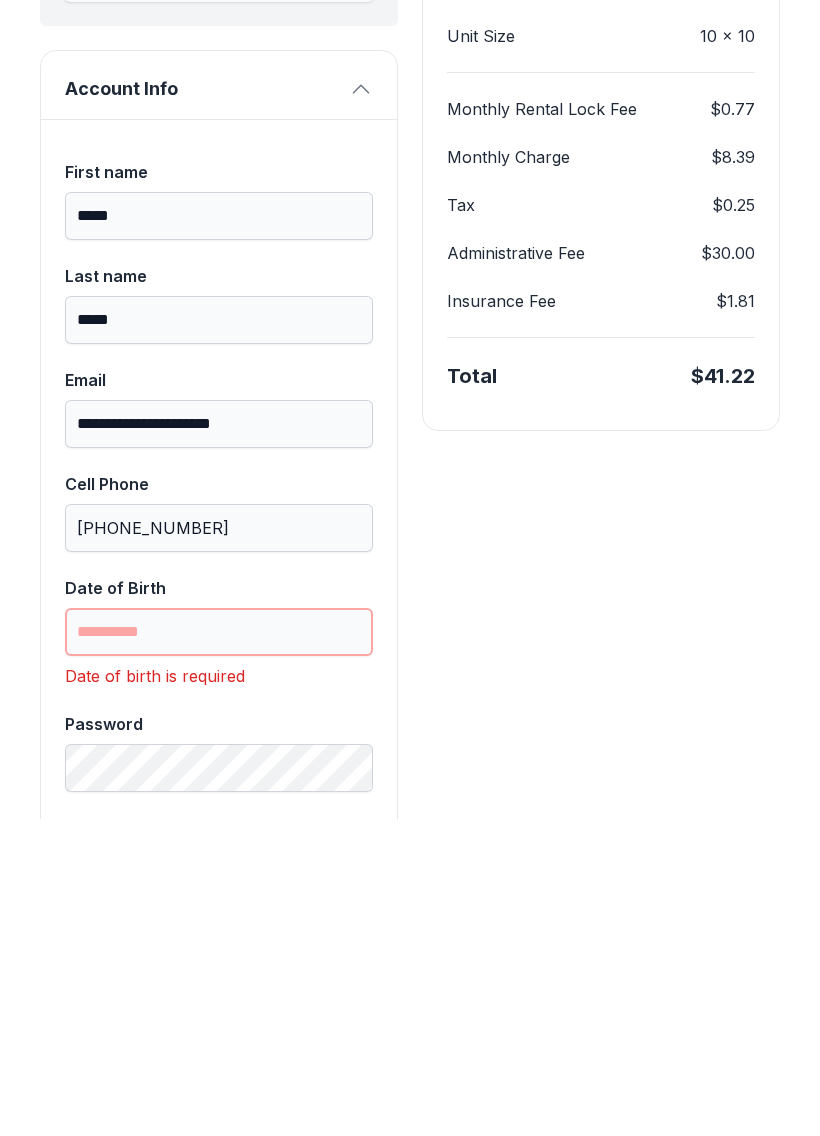 scroll, scrollTop: 306, scrollLeft: 0, axis: vertical 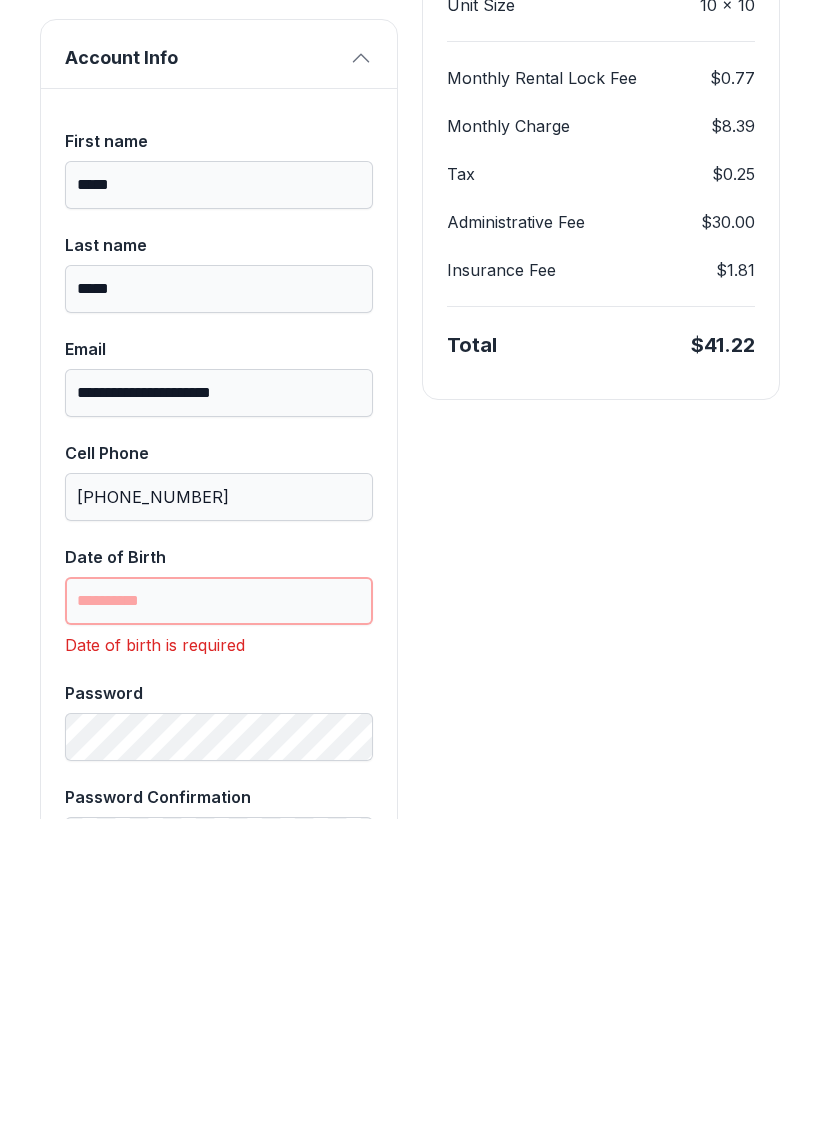 click on "Date of Birth" at bounding box center [219, 918] 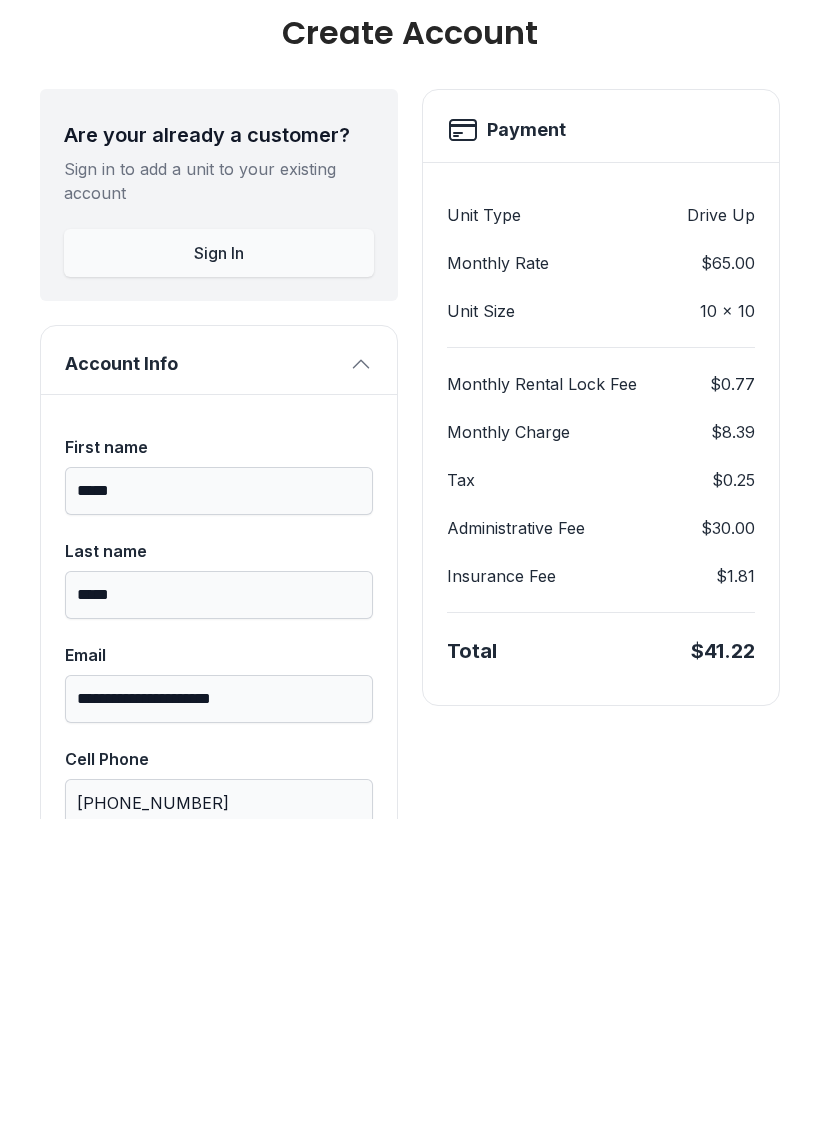 scroll, scrollTop: 0, scrollLeft: 0, axis: both 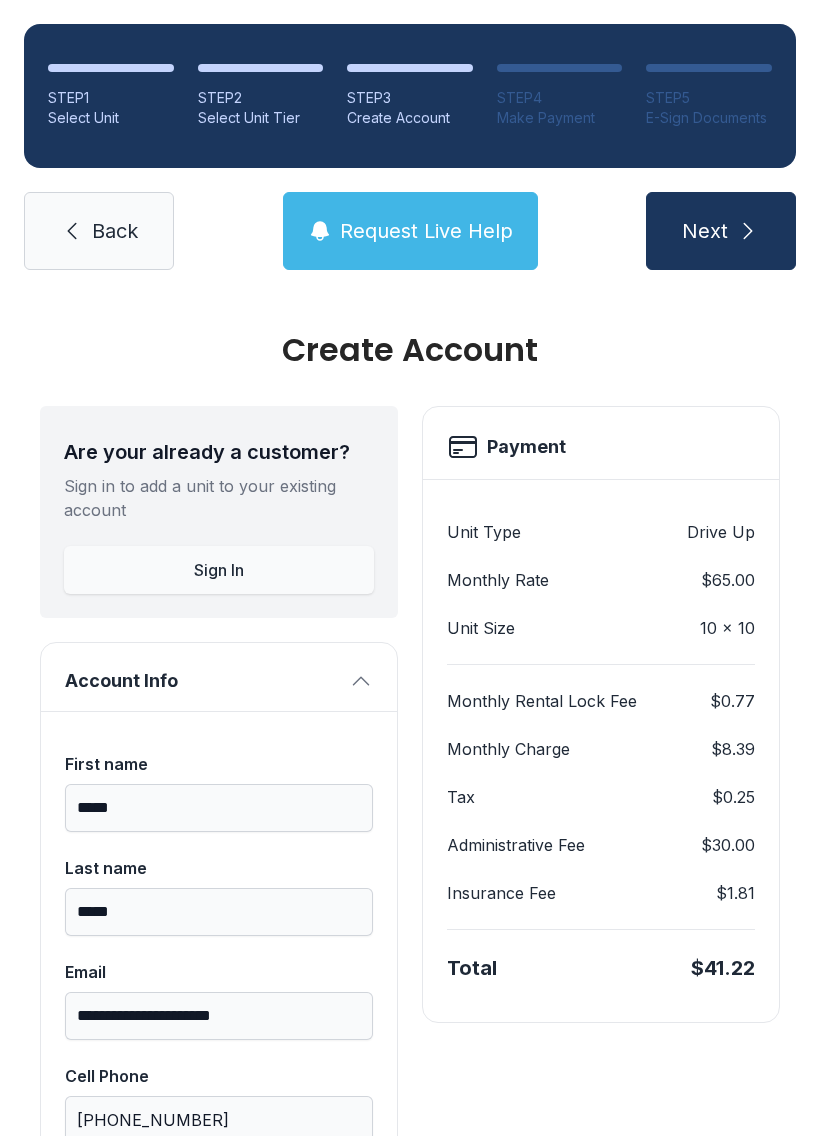 click on "Next" at bounding box center [721, 231] 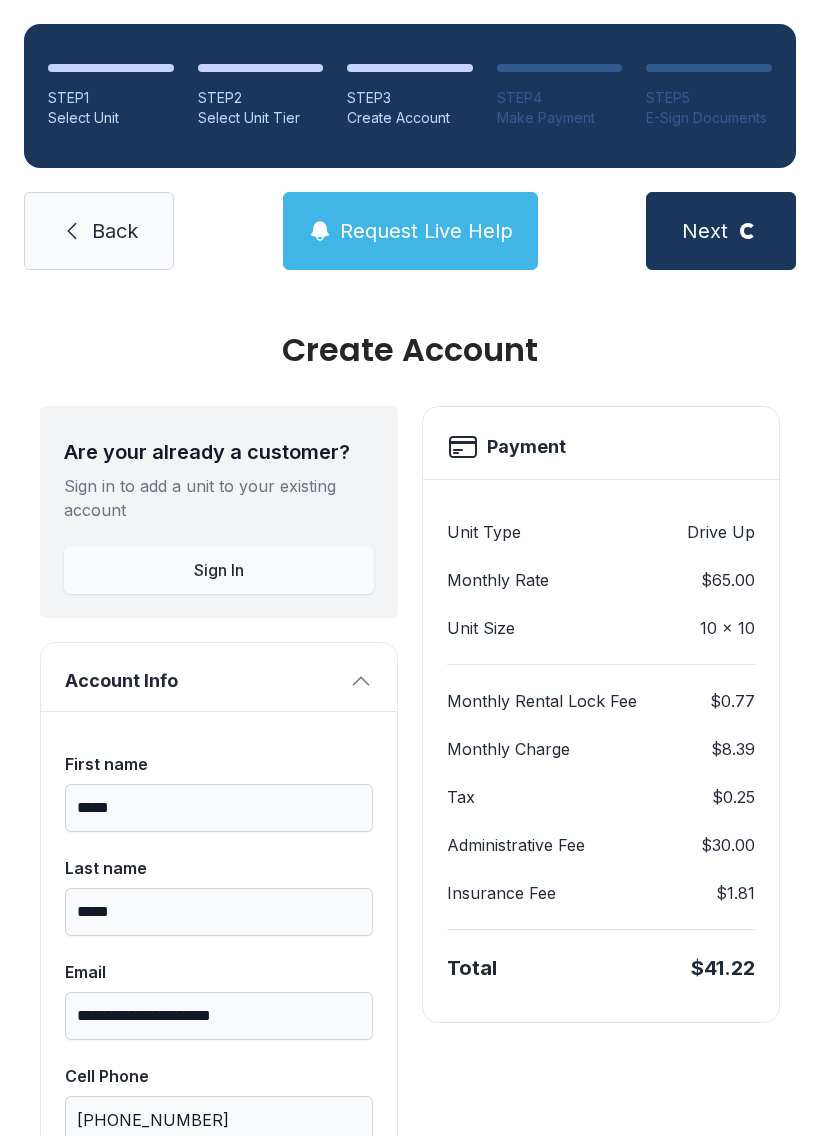 scroll, scrollTop: 0, scrollLeft: 0, axis: both 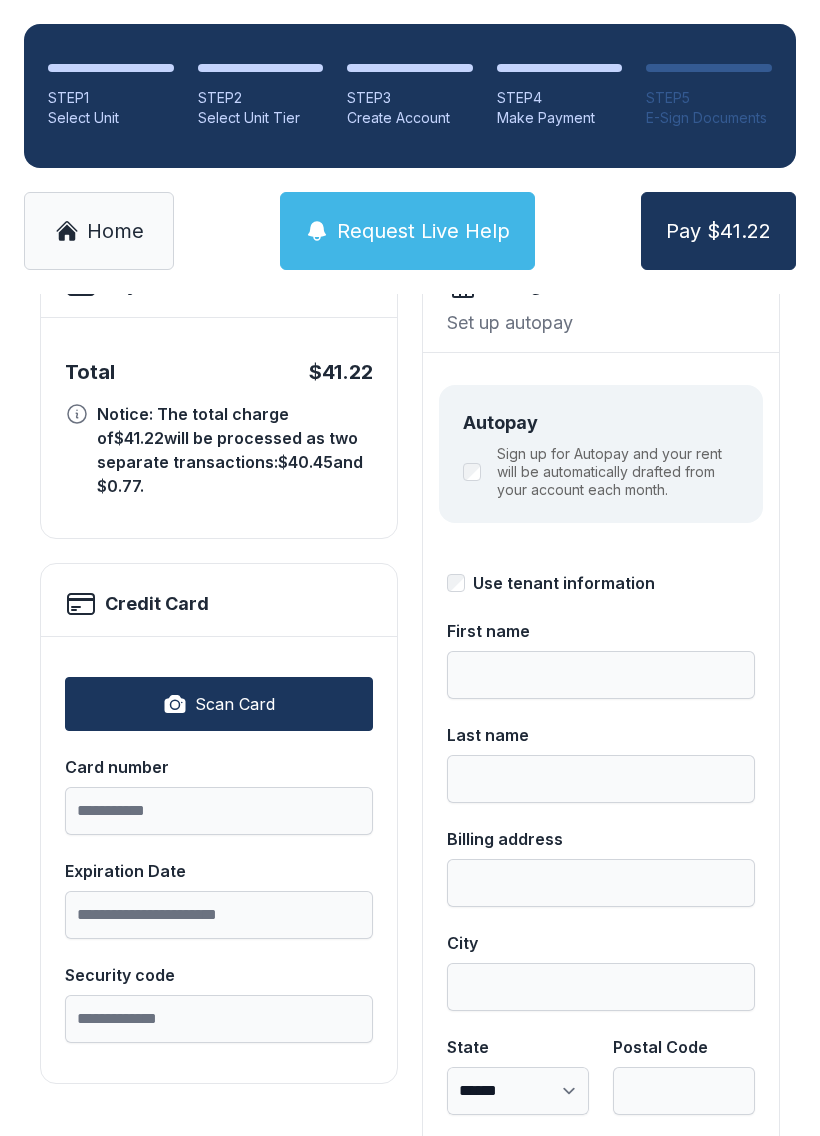 click on "Scan Card" at bounding box center [219, 704] 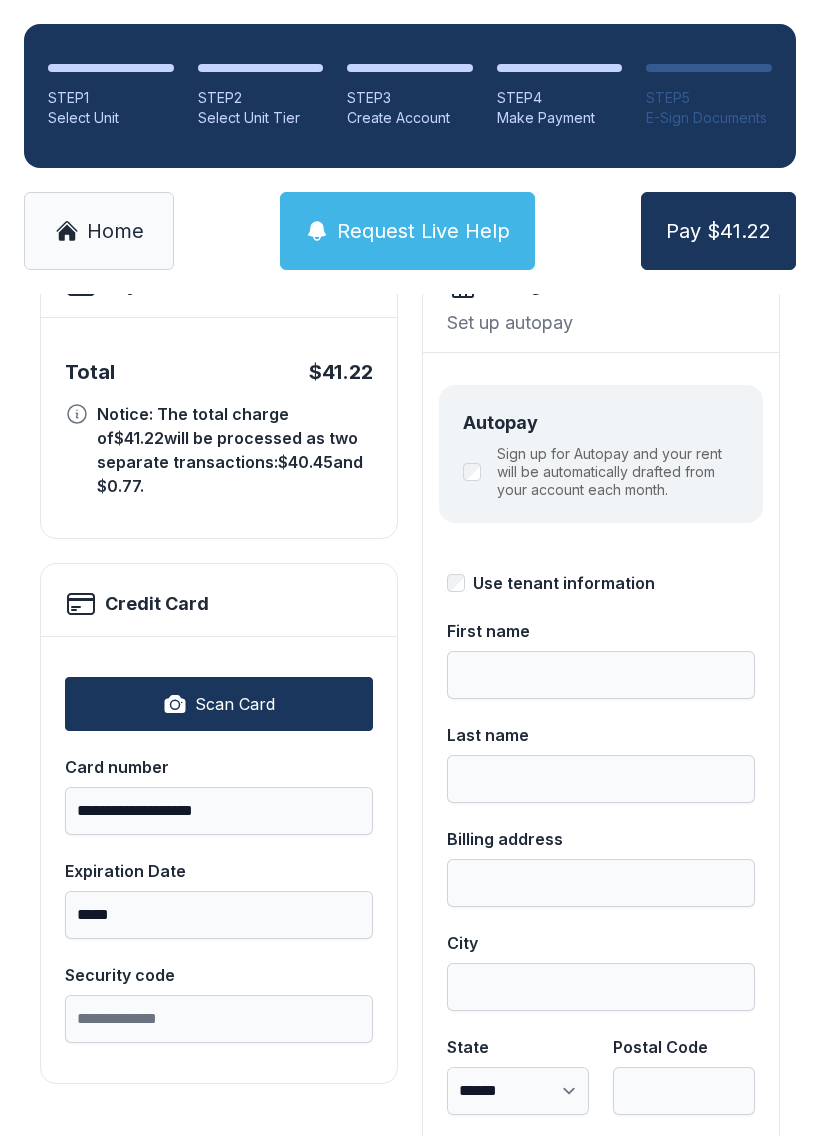 type on "**********" 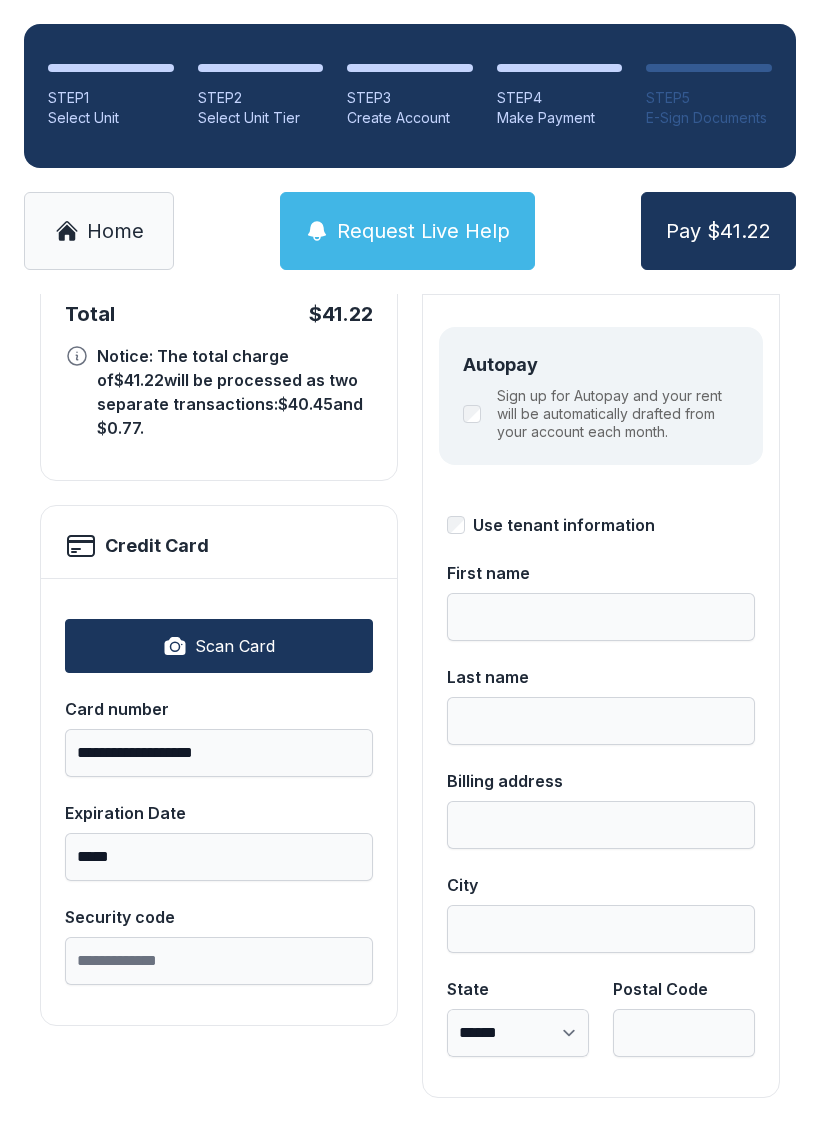 scroll, scrollTop: 218, scrollLeft: 0, axis: vertical 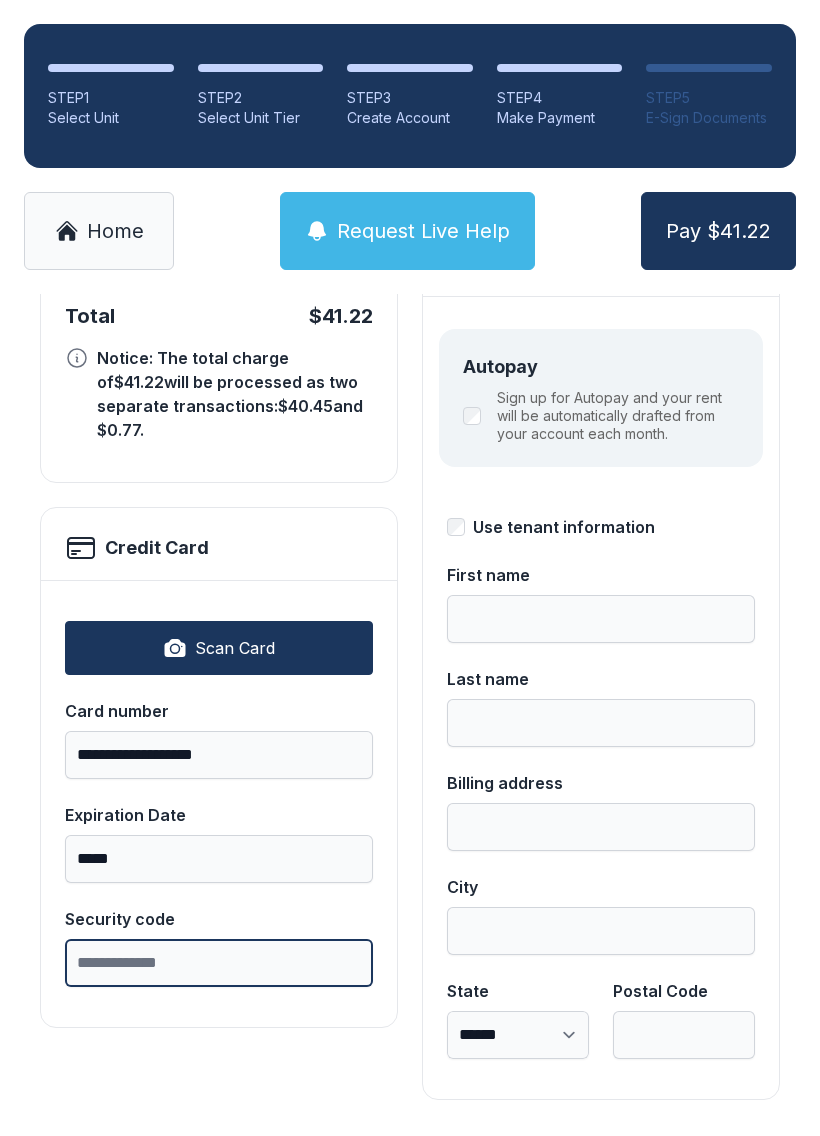 click on "Security code" at bounding box center [219, 963] 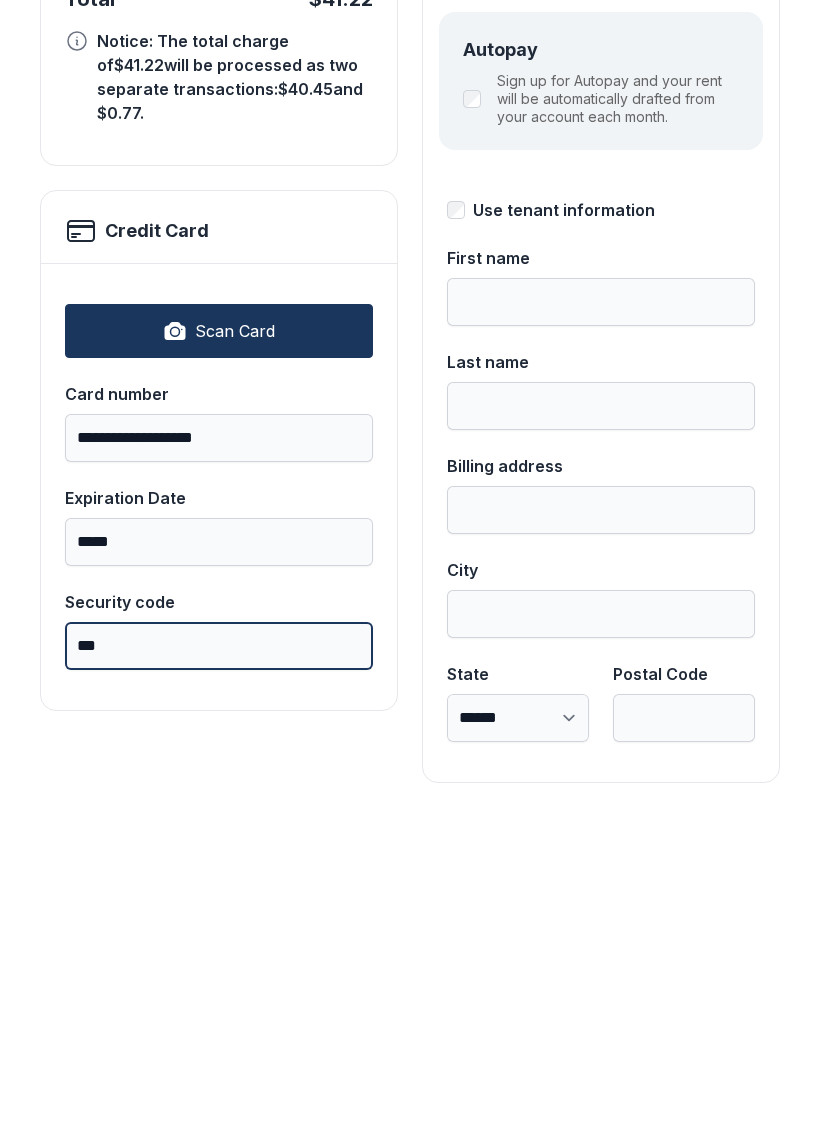 type on "***" 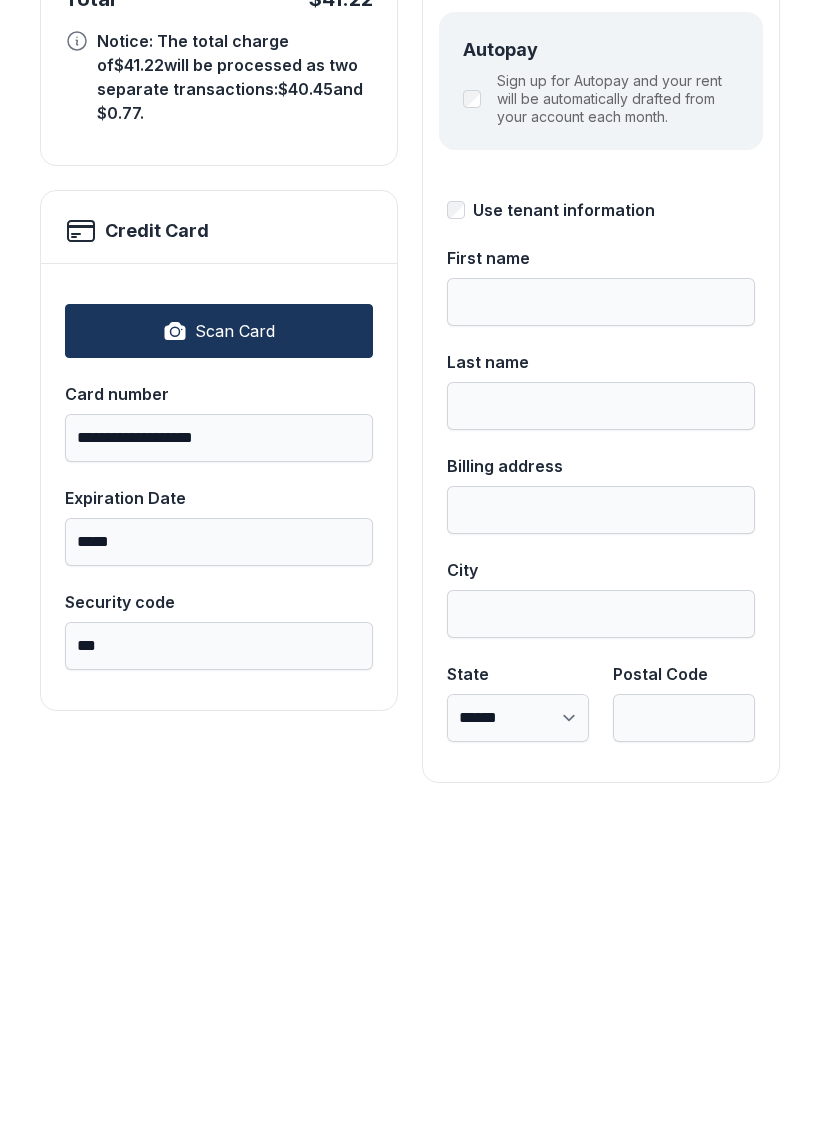 click on "Sign up for Autopay and your rent will be automatically drafted from your account each month." at bounding box center (618, 416) 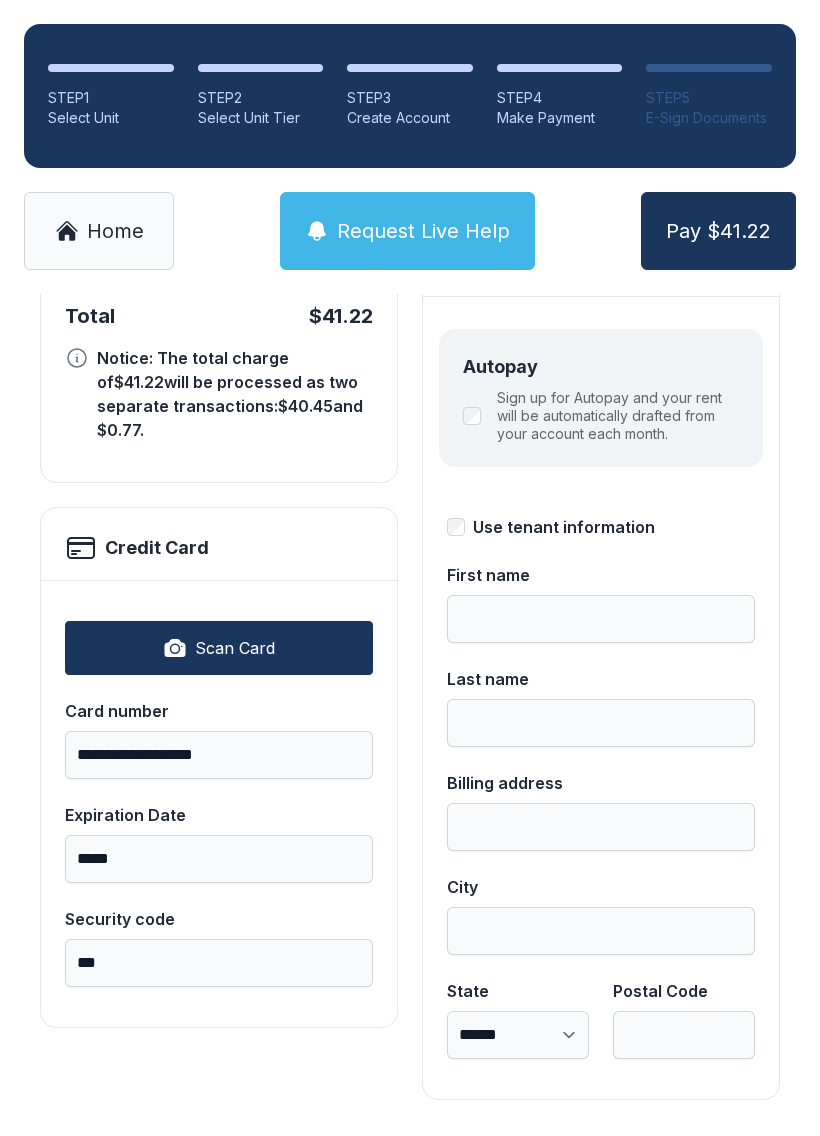 type on "*****" 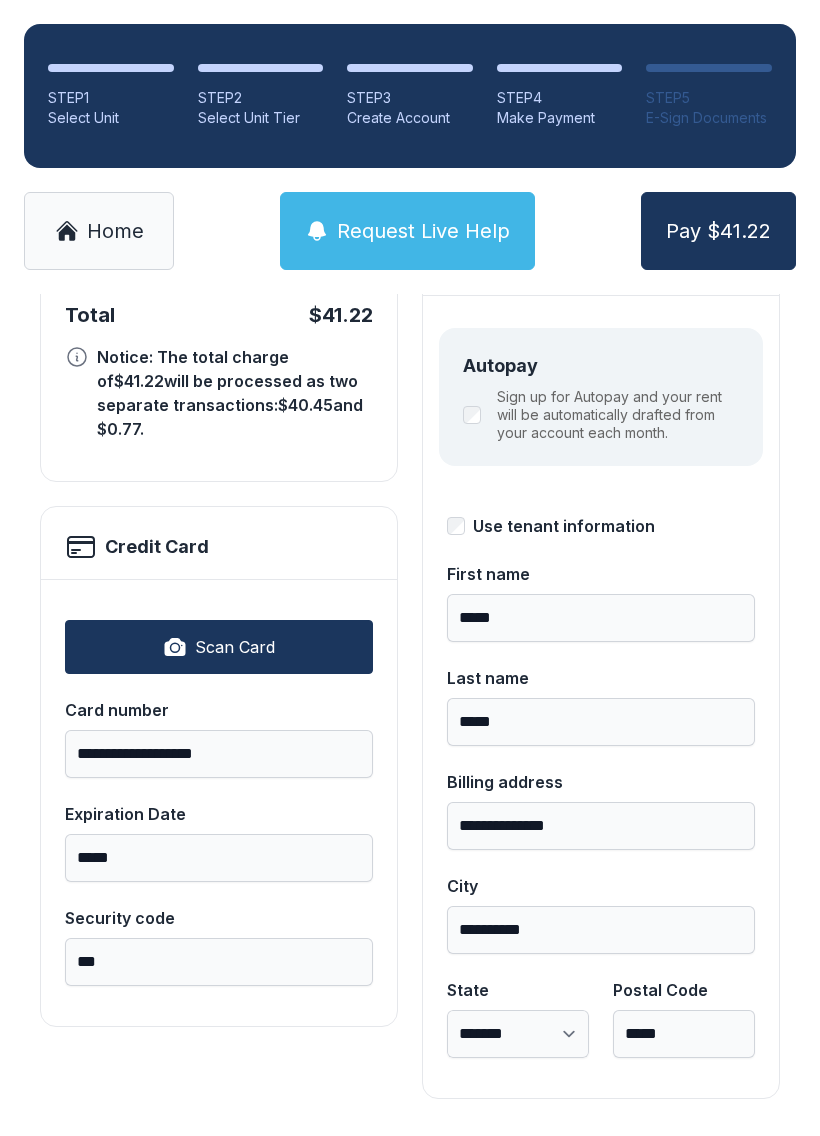 scroll, scrollTop: 218, scrollLeft: 0, axis: vertical 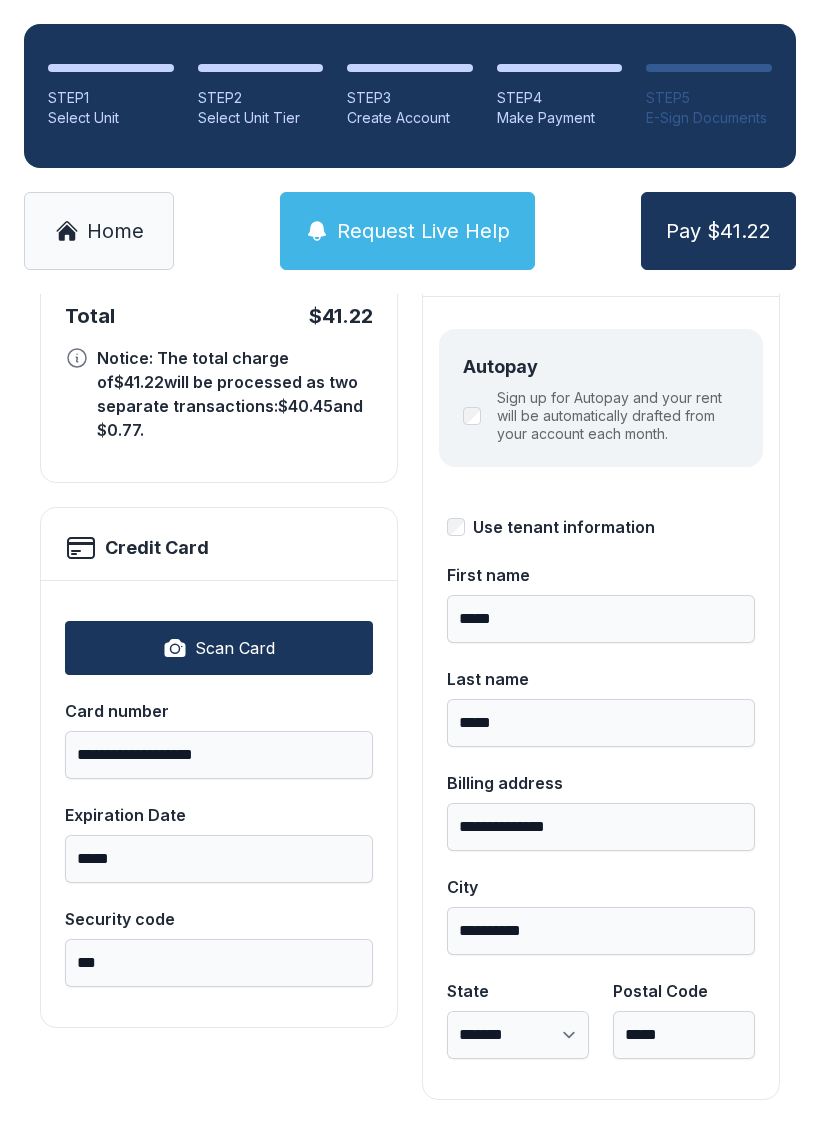 click on "Pay $41.22" at bounding box center [718, 231] 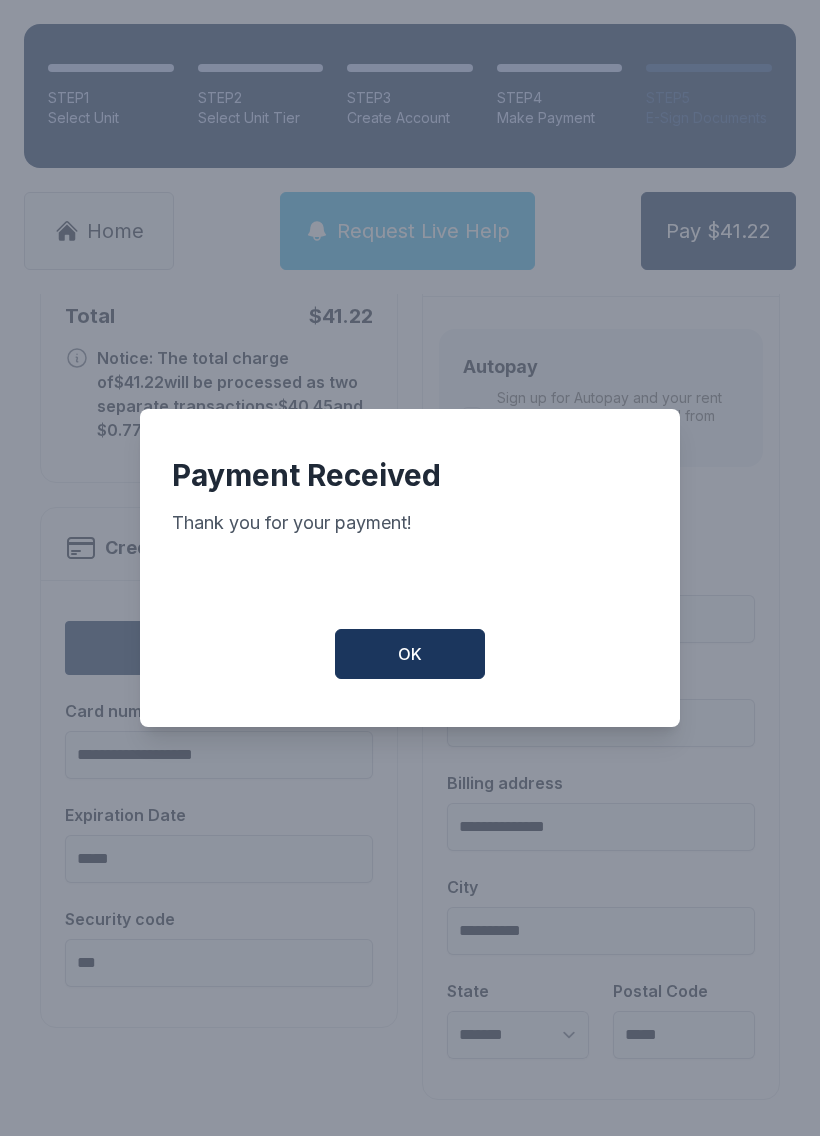 click on "OK" at bounding box center (410, 654) 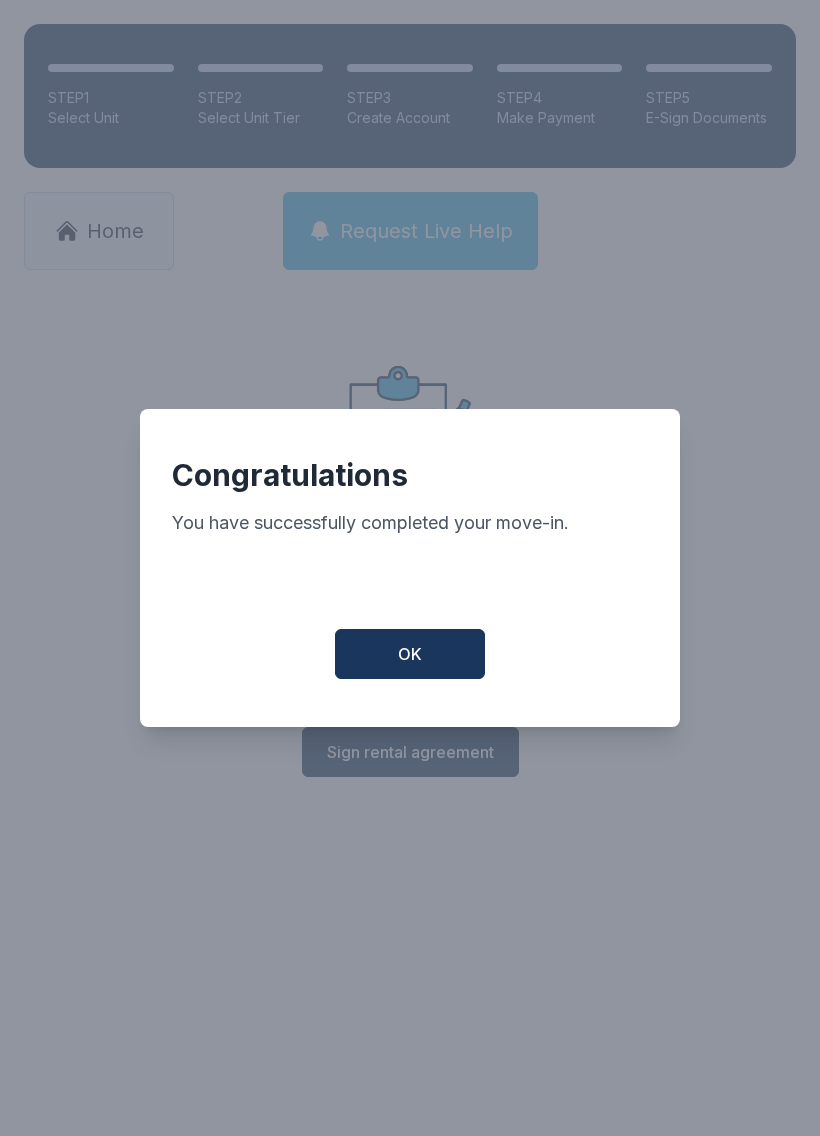 click on "OK" at bounding box center (410, 654) 